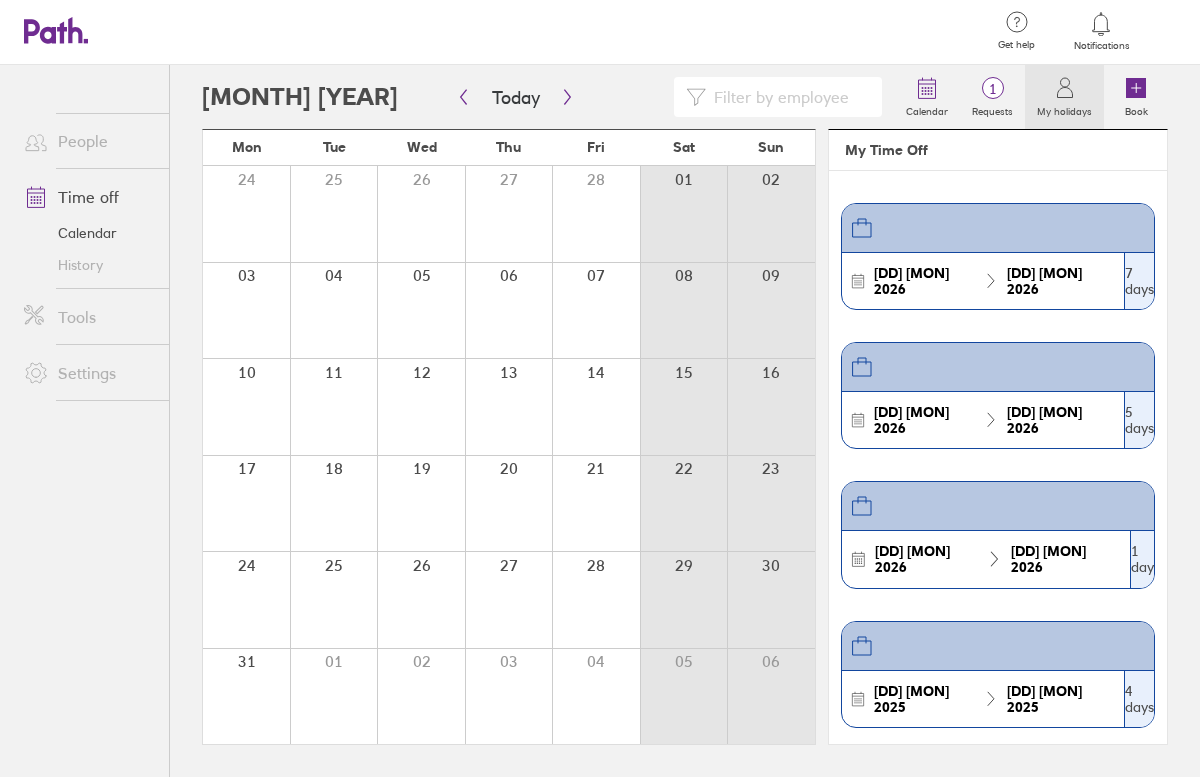 click on "People" at bounding box center [88, 141] 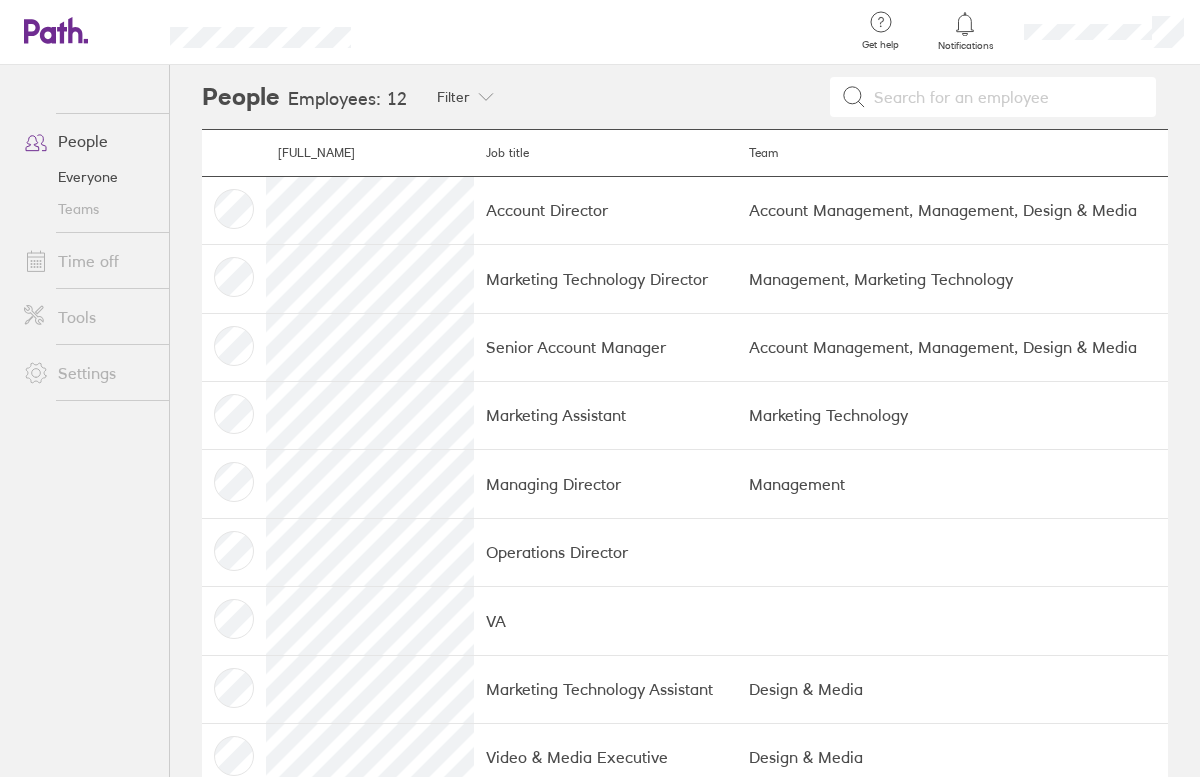 click on "Time off" at bounding box center [88, 261] 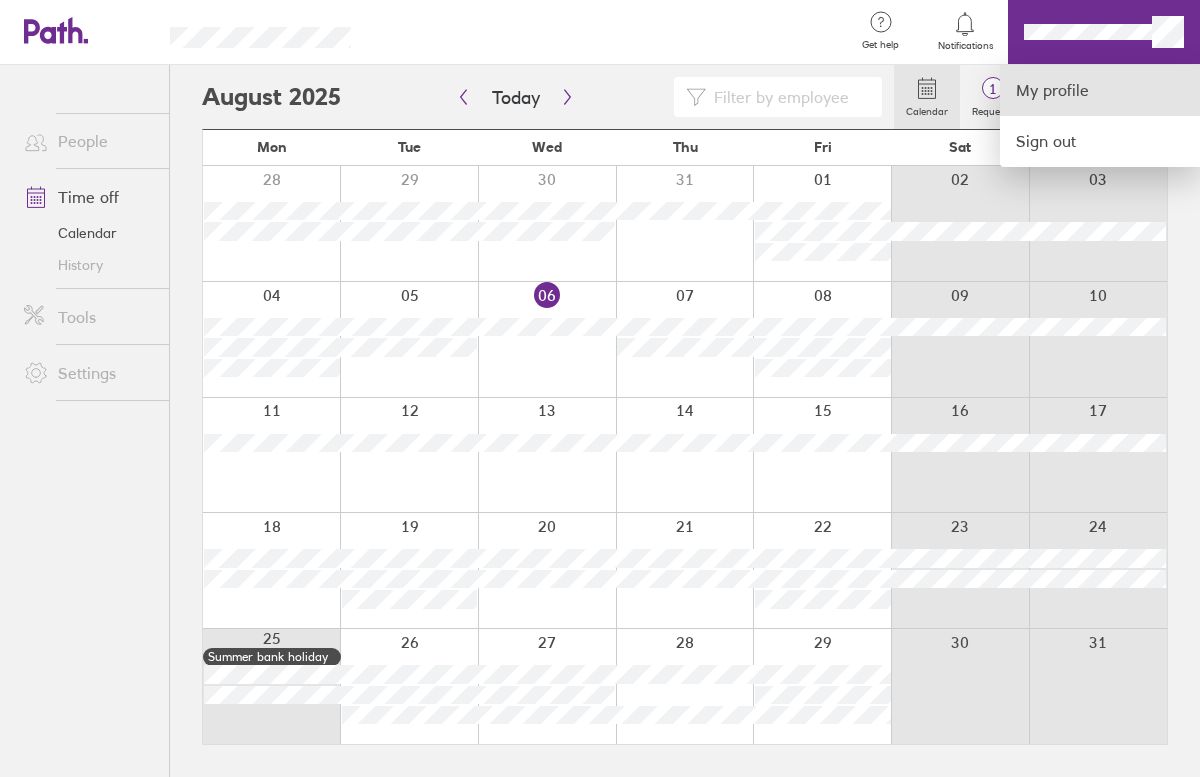 click on "My profile" at bounding box center [1100, 90] 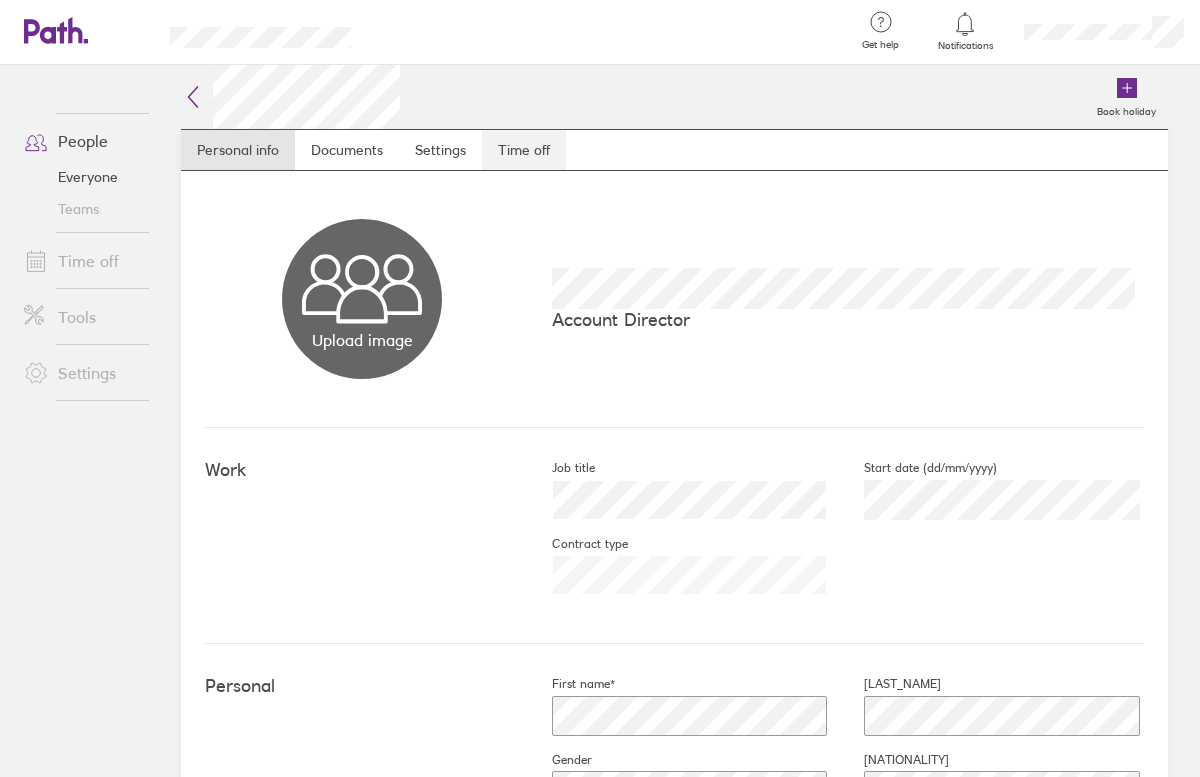 click on "Time off" at bounding box center (524, 150) 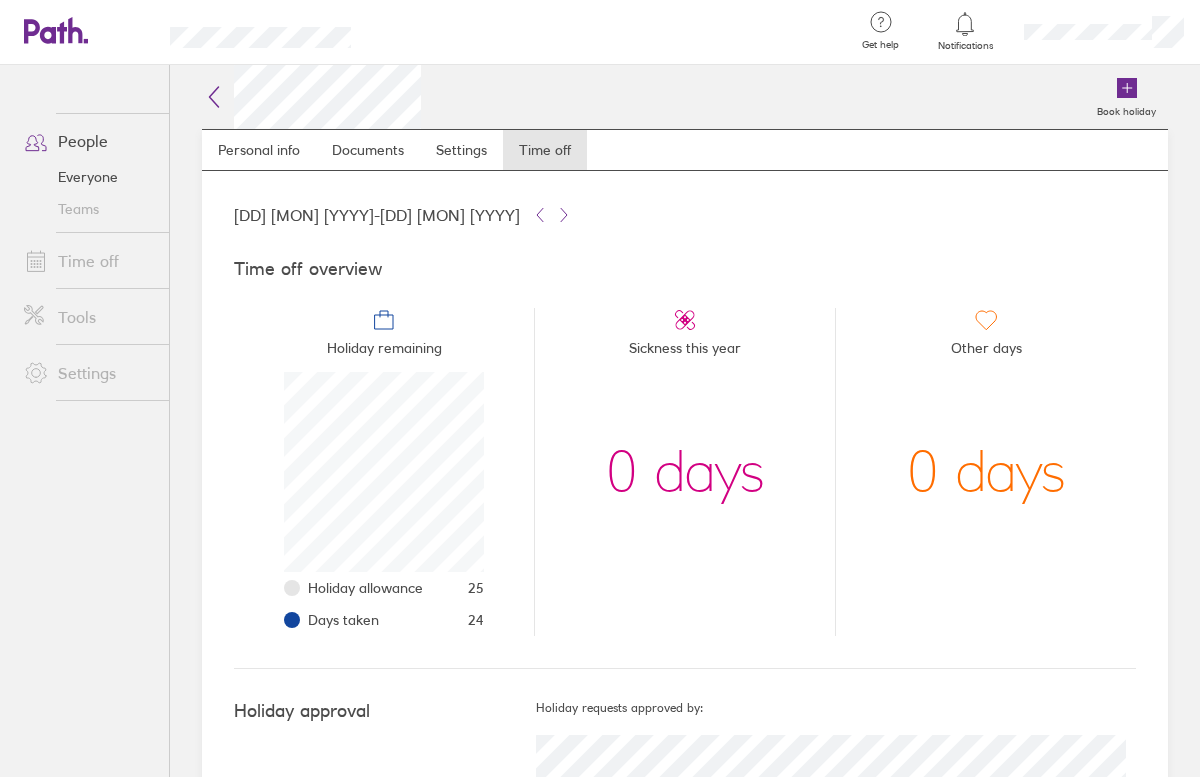 scroll, scrollTop: 999800, scrollLeft: 999800, axis: both 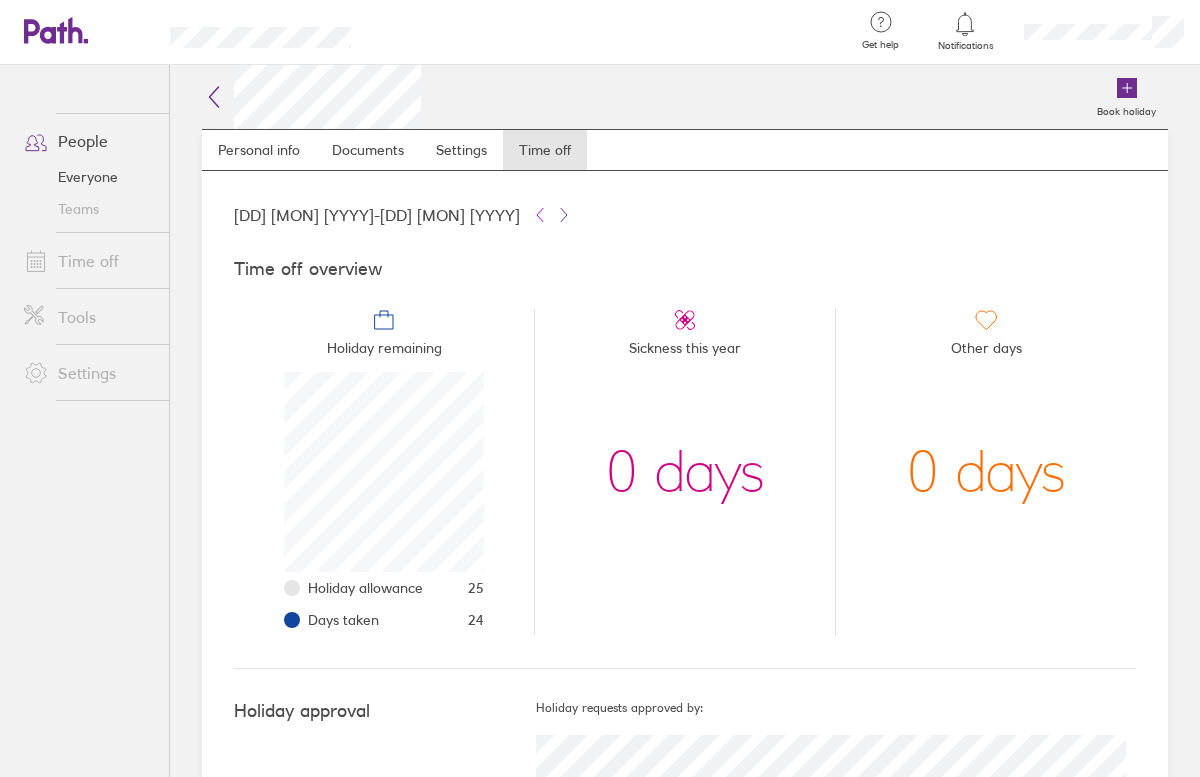 click 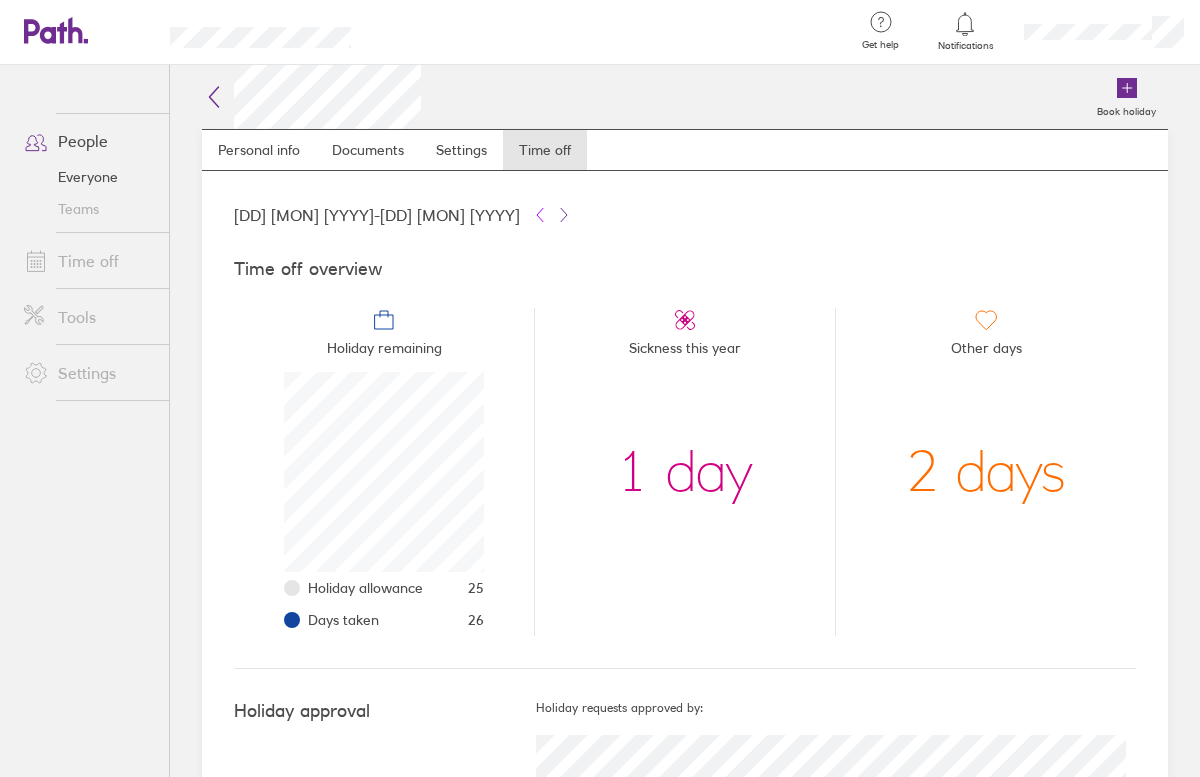 click 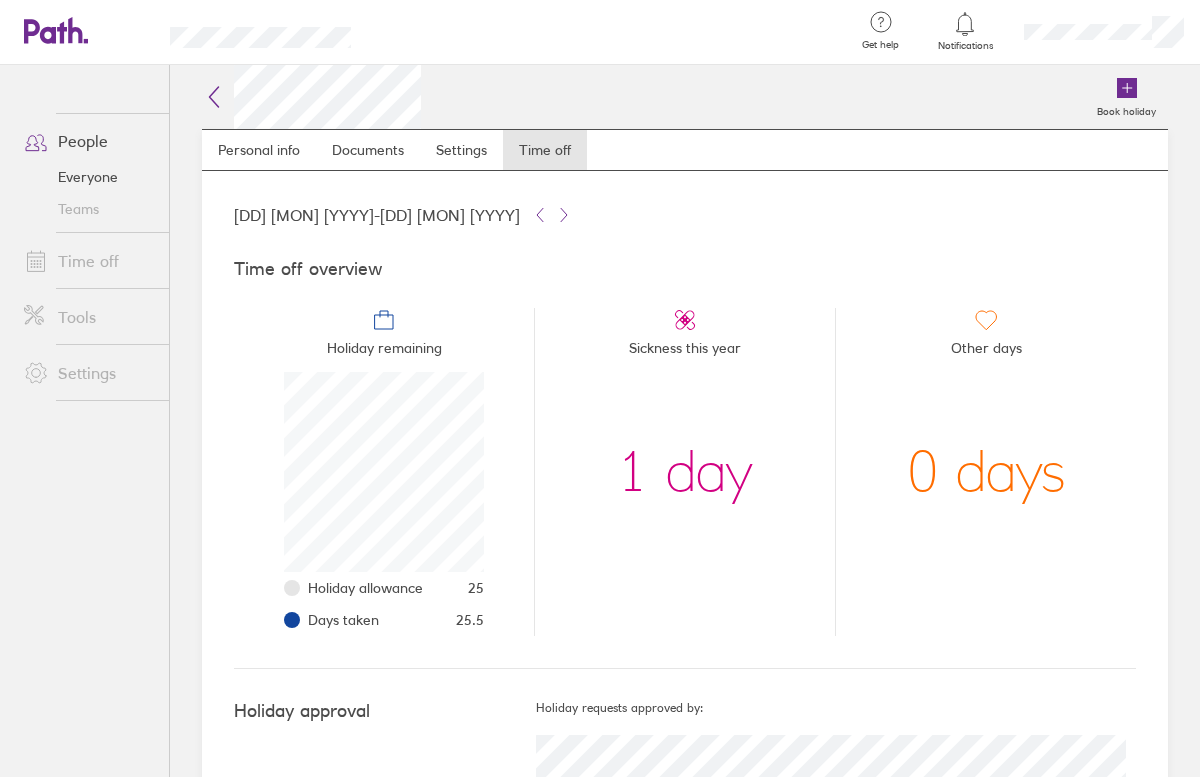 click on "[DD] [MON] [YYYY]  -  [DD] [MON] [YYYY]" at bounding box center [685, 215] 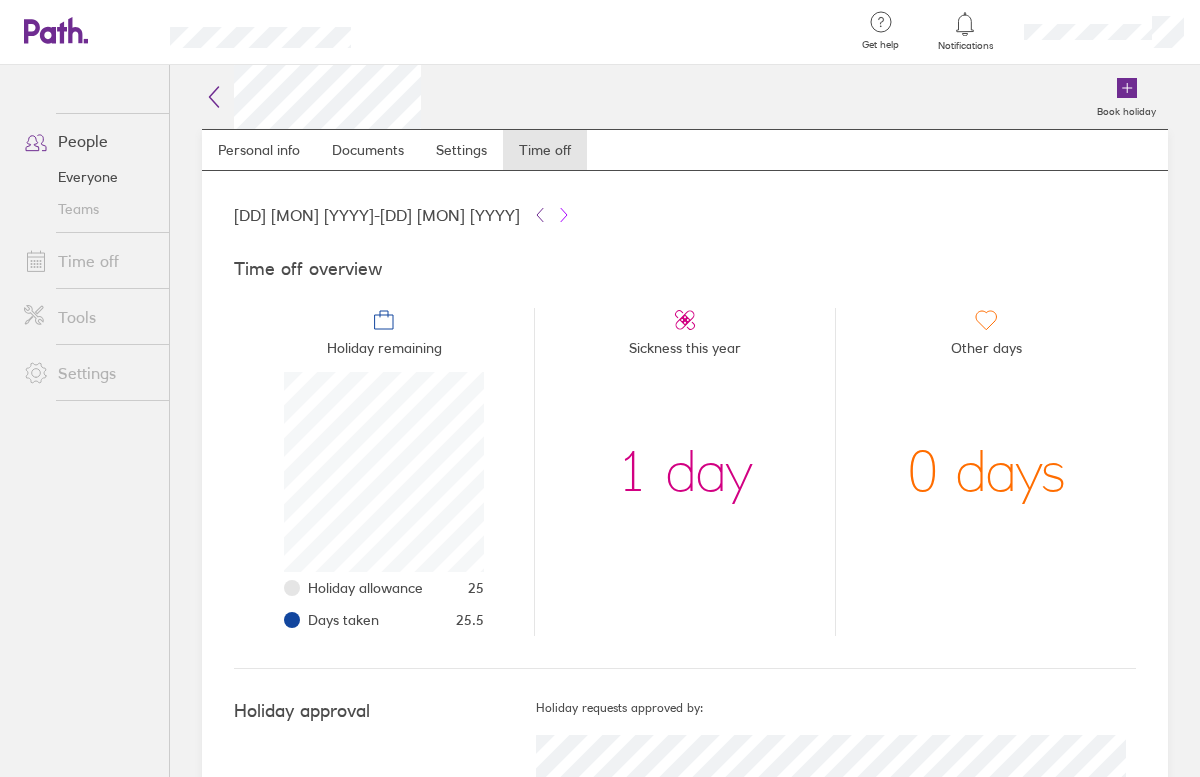 click 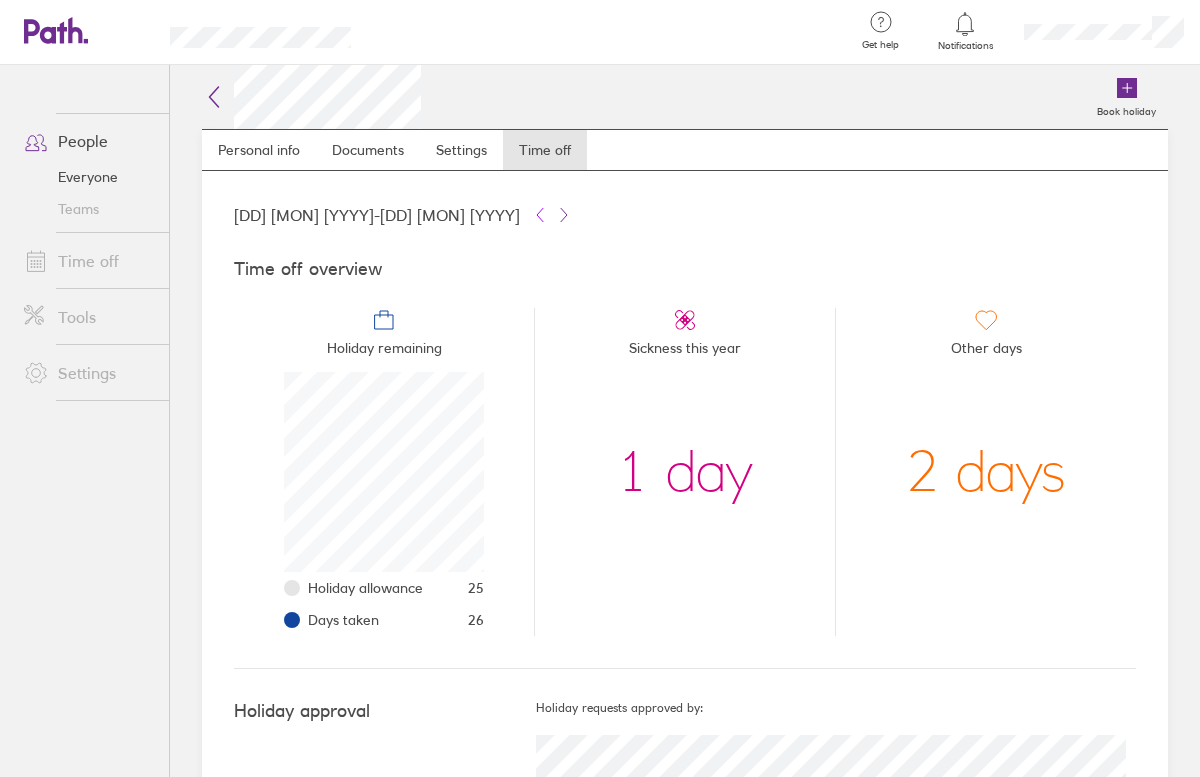 click 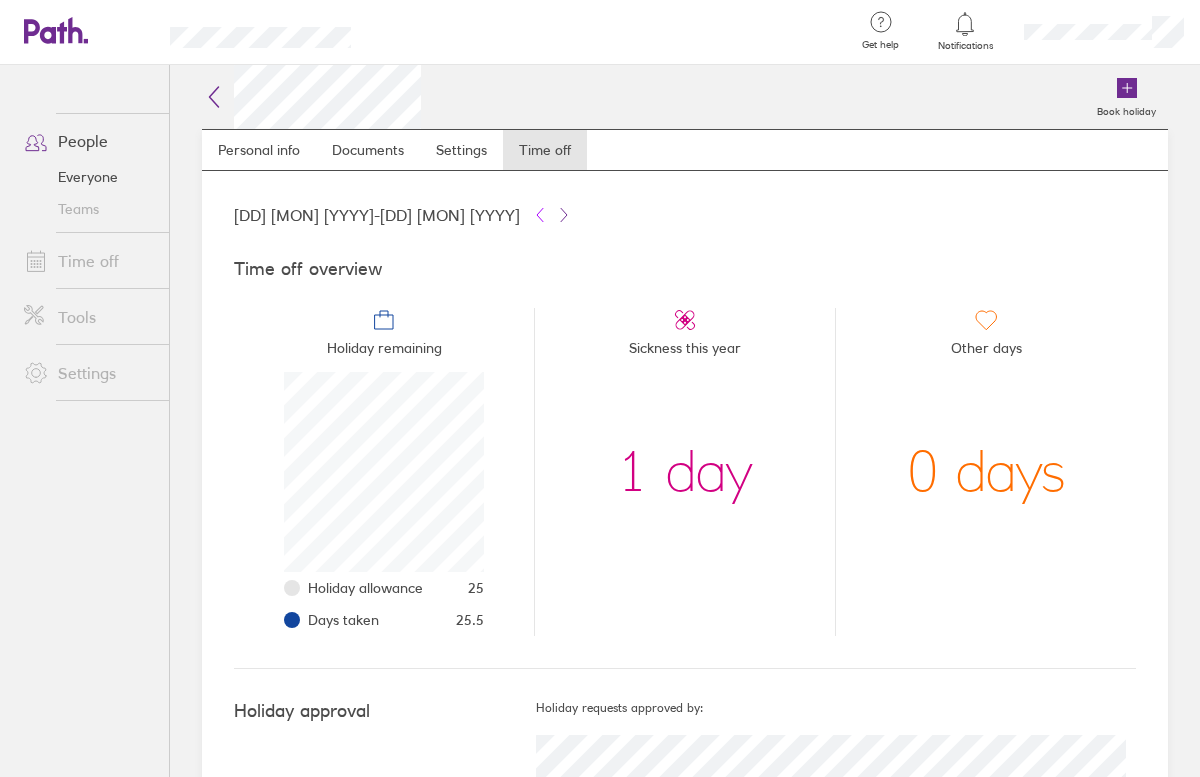 click 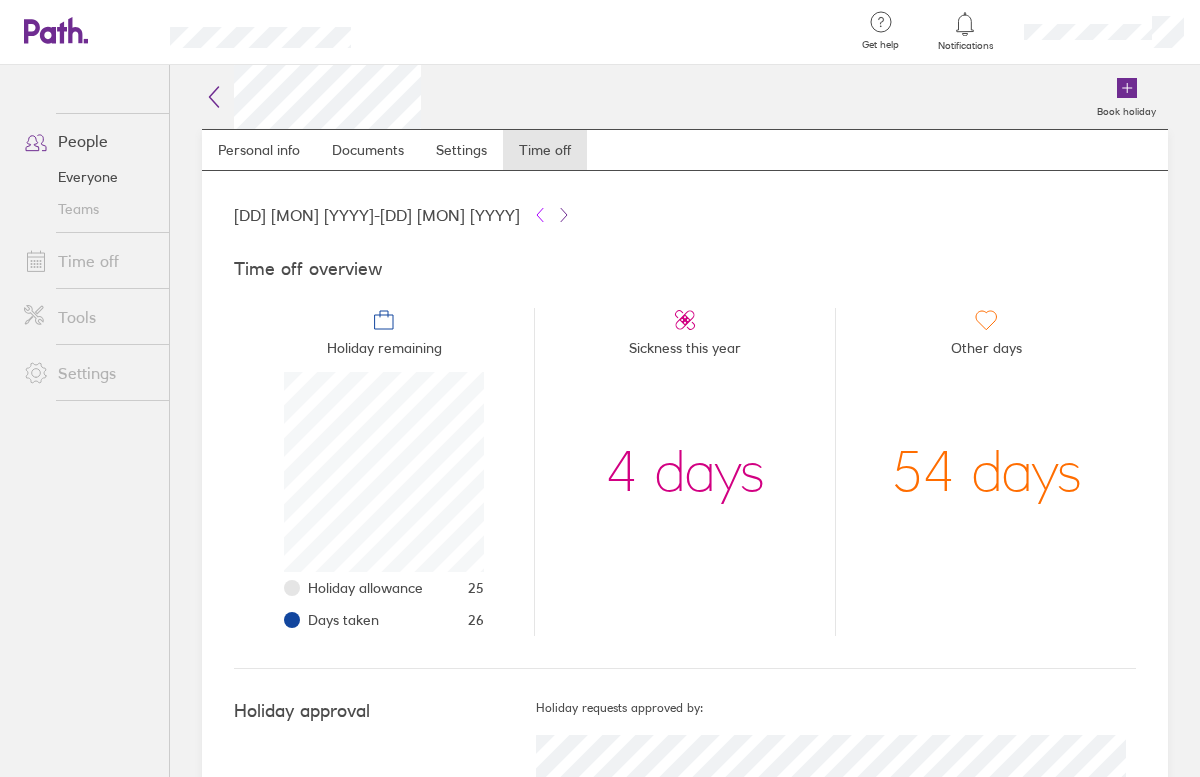 click 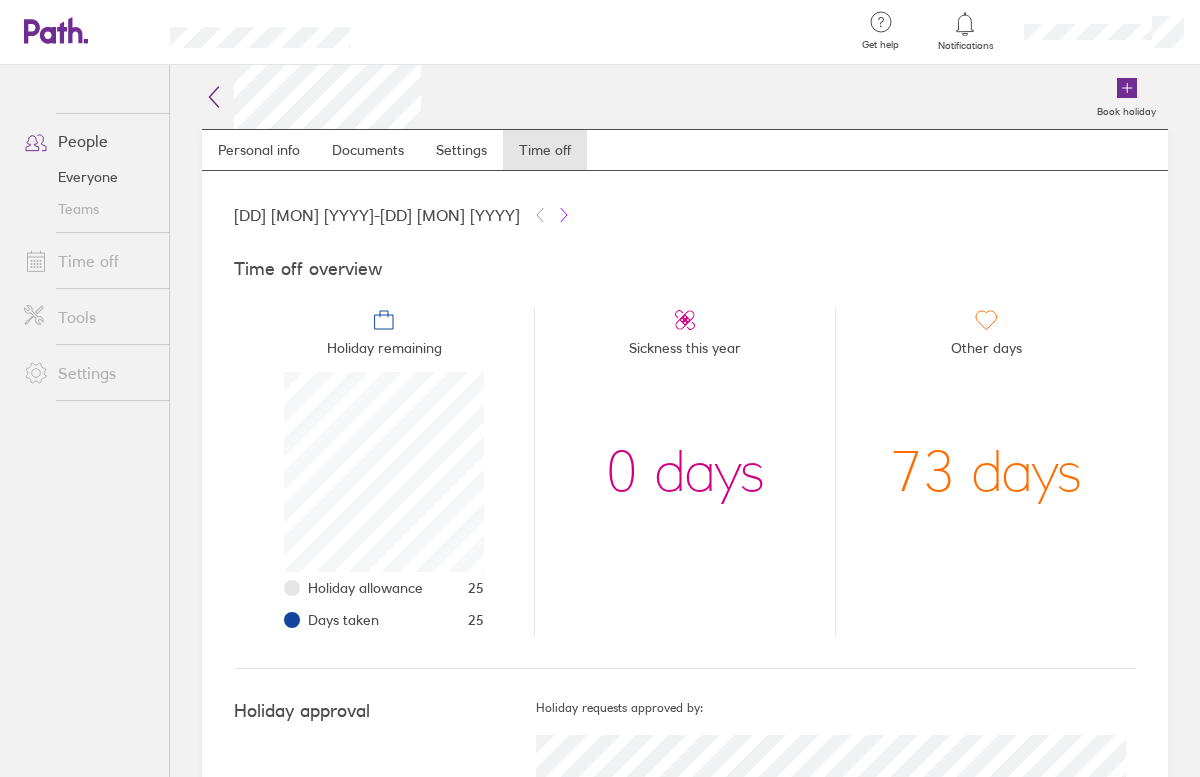 click 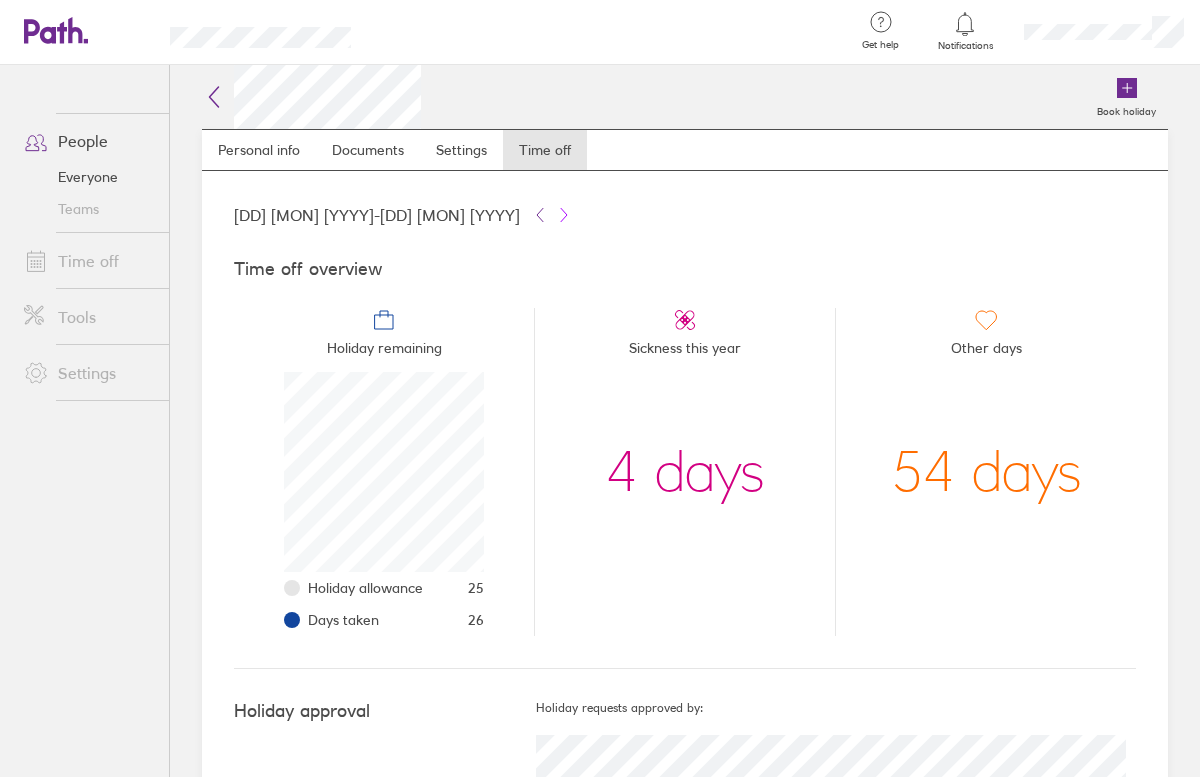 click 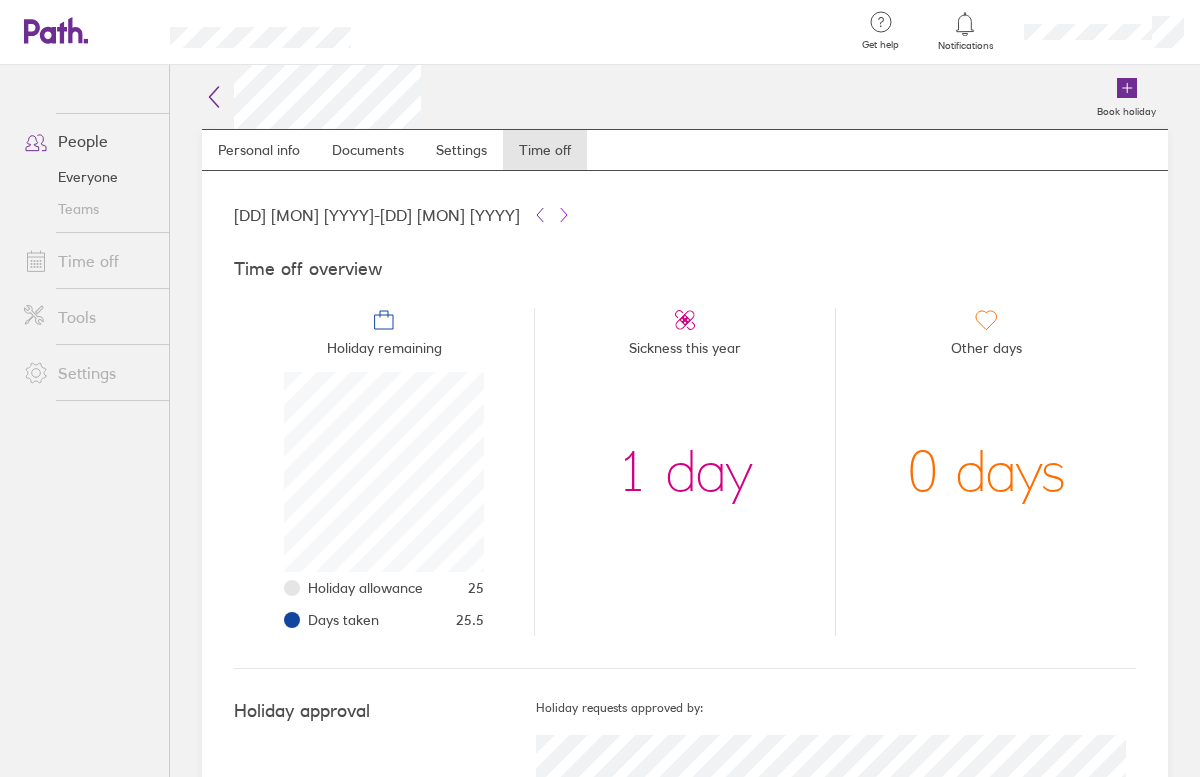 click 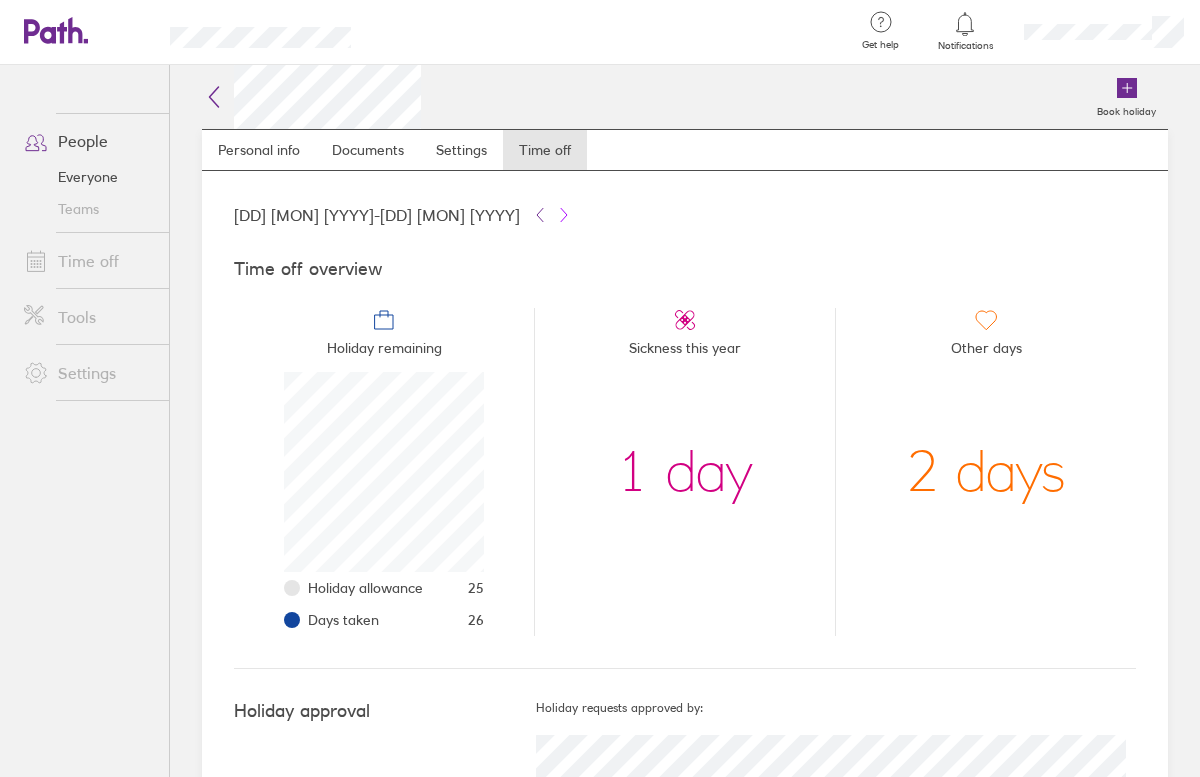 click 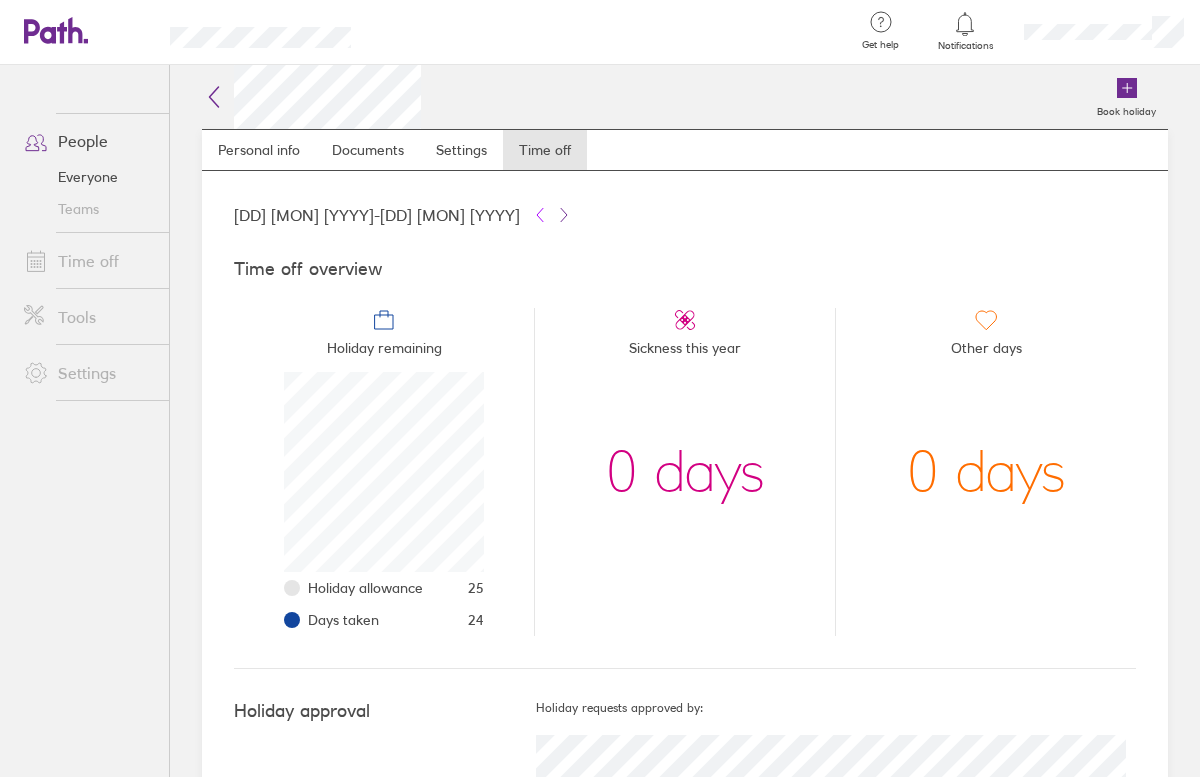click 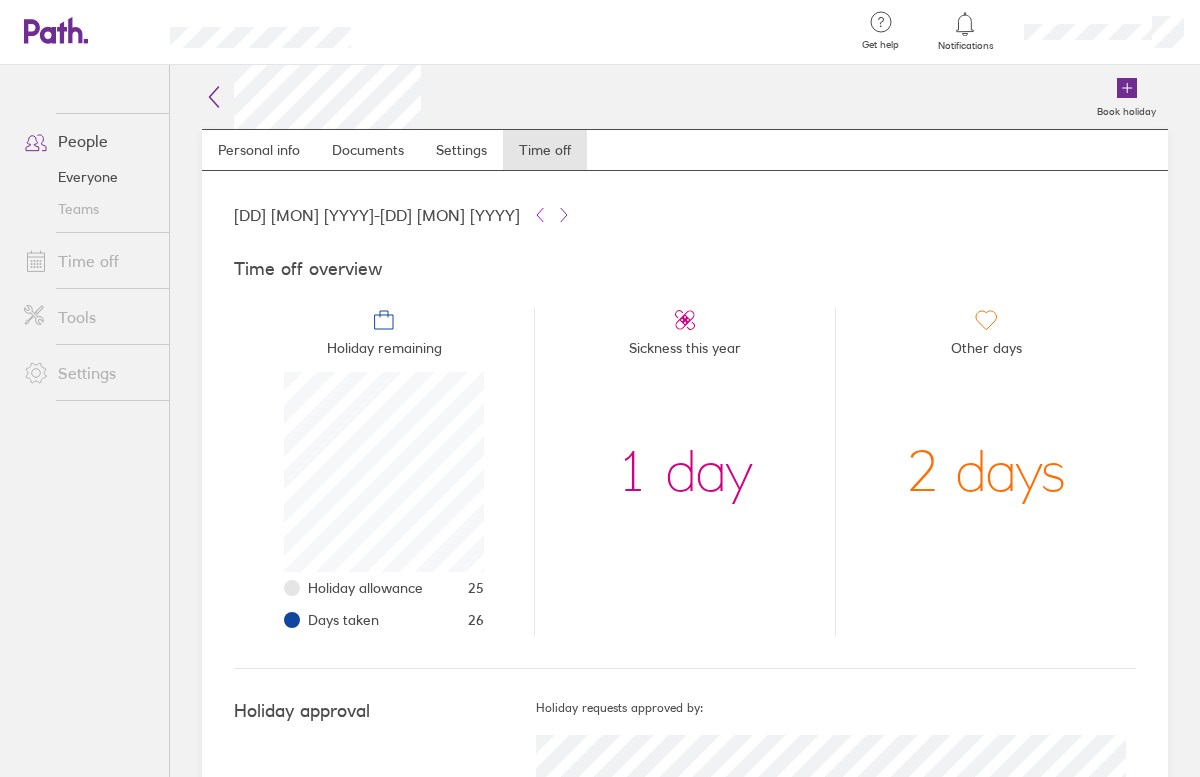 click 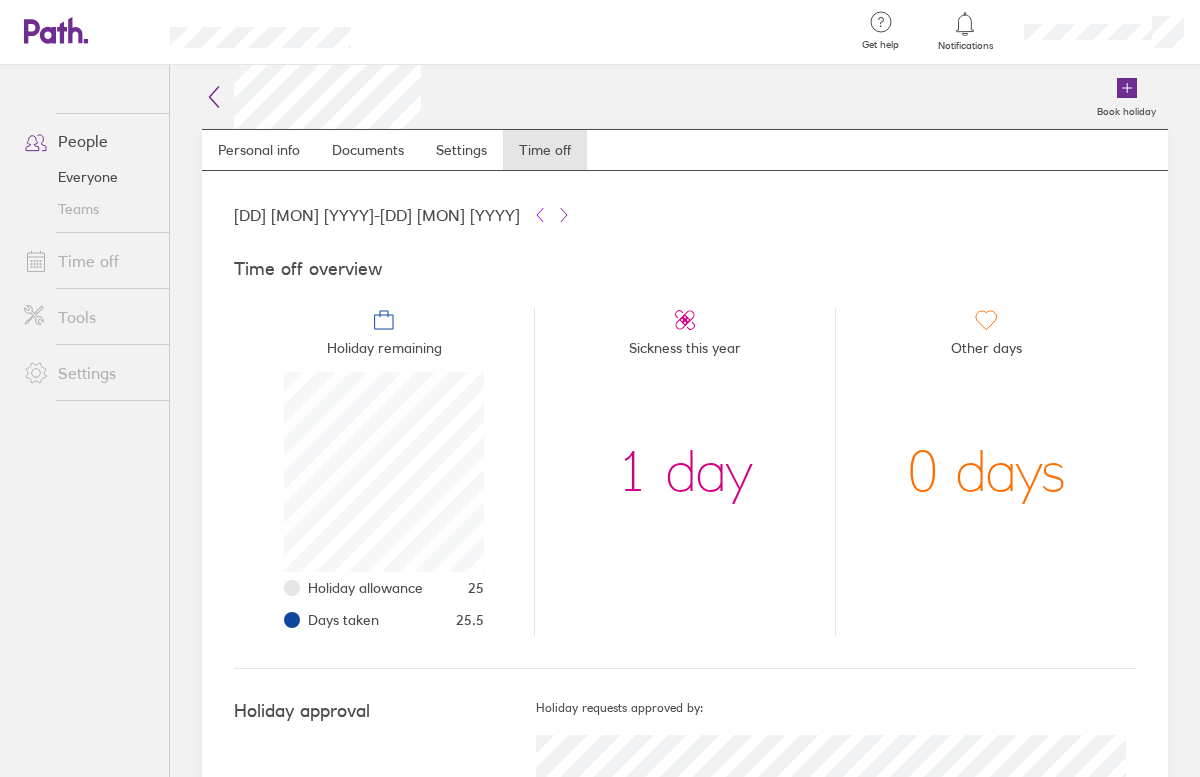 click 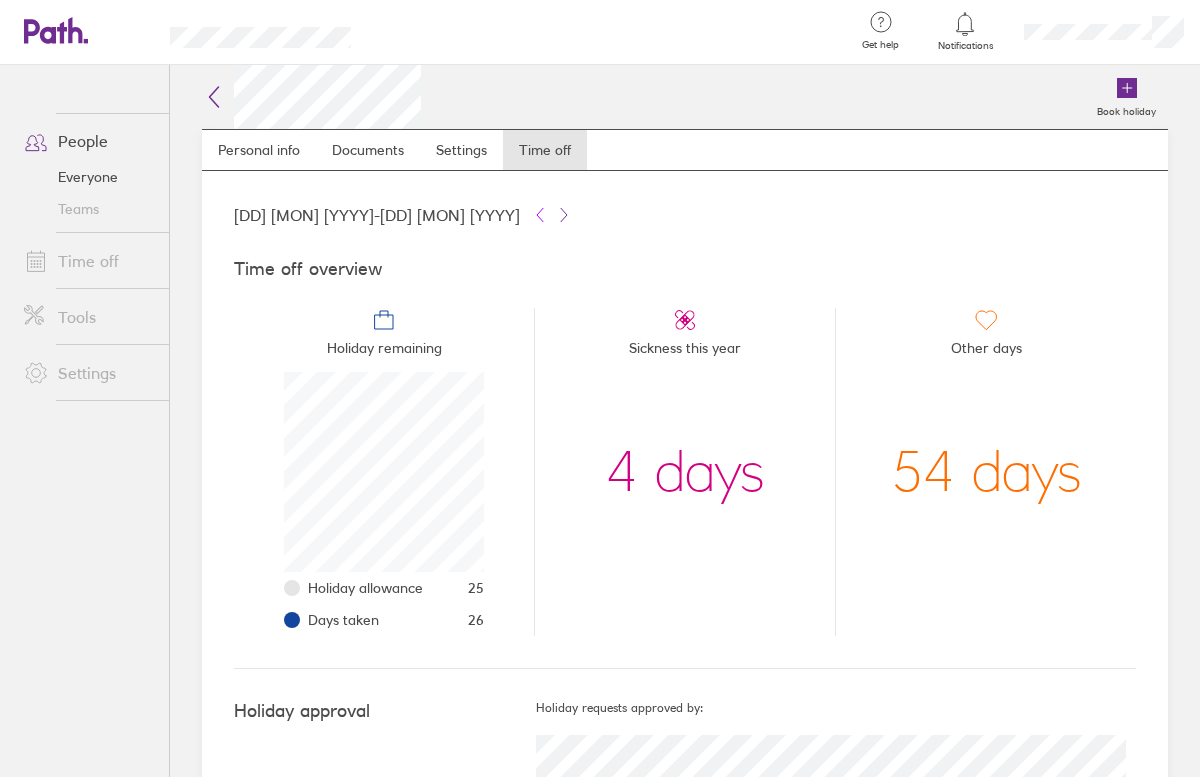 click 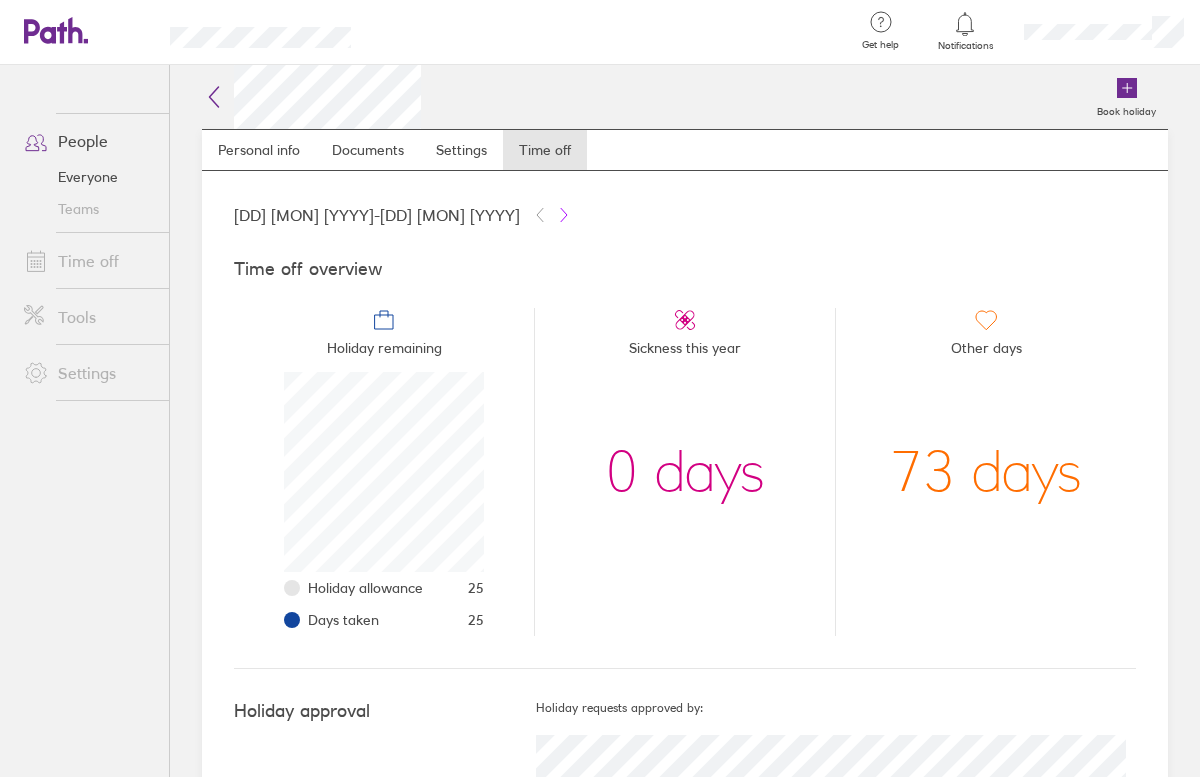 click 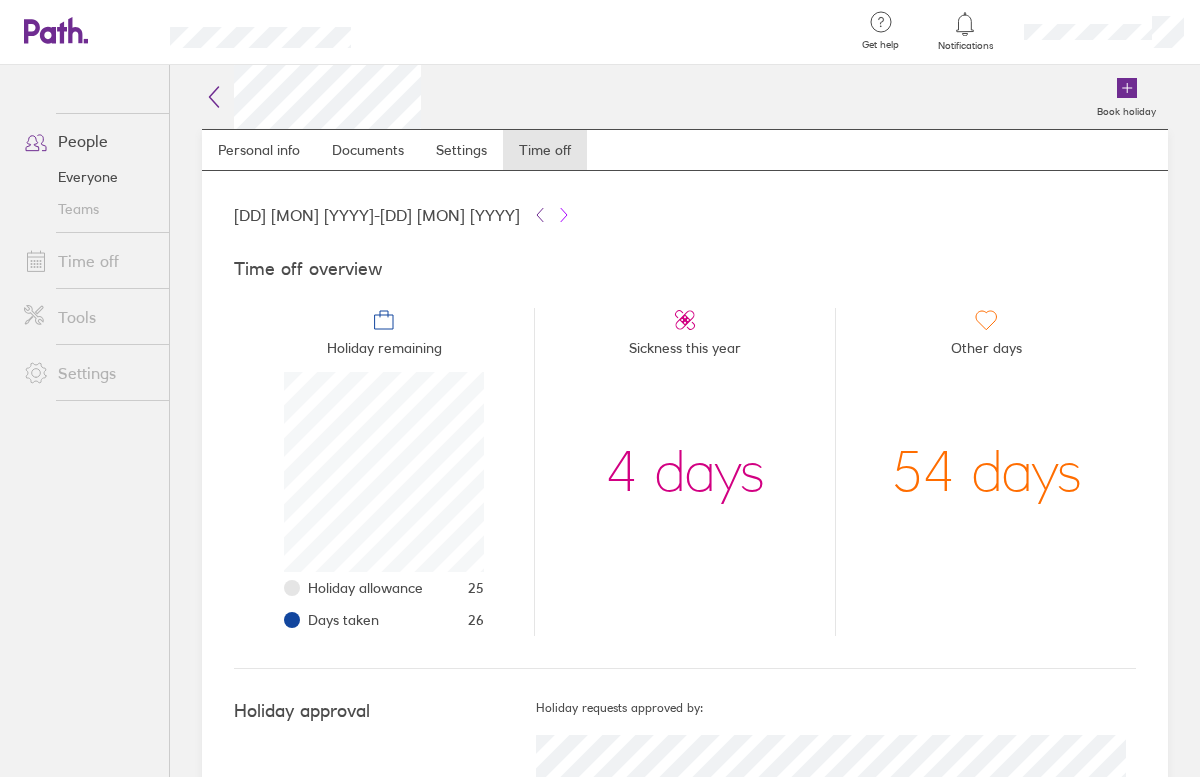 click 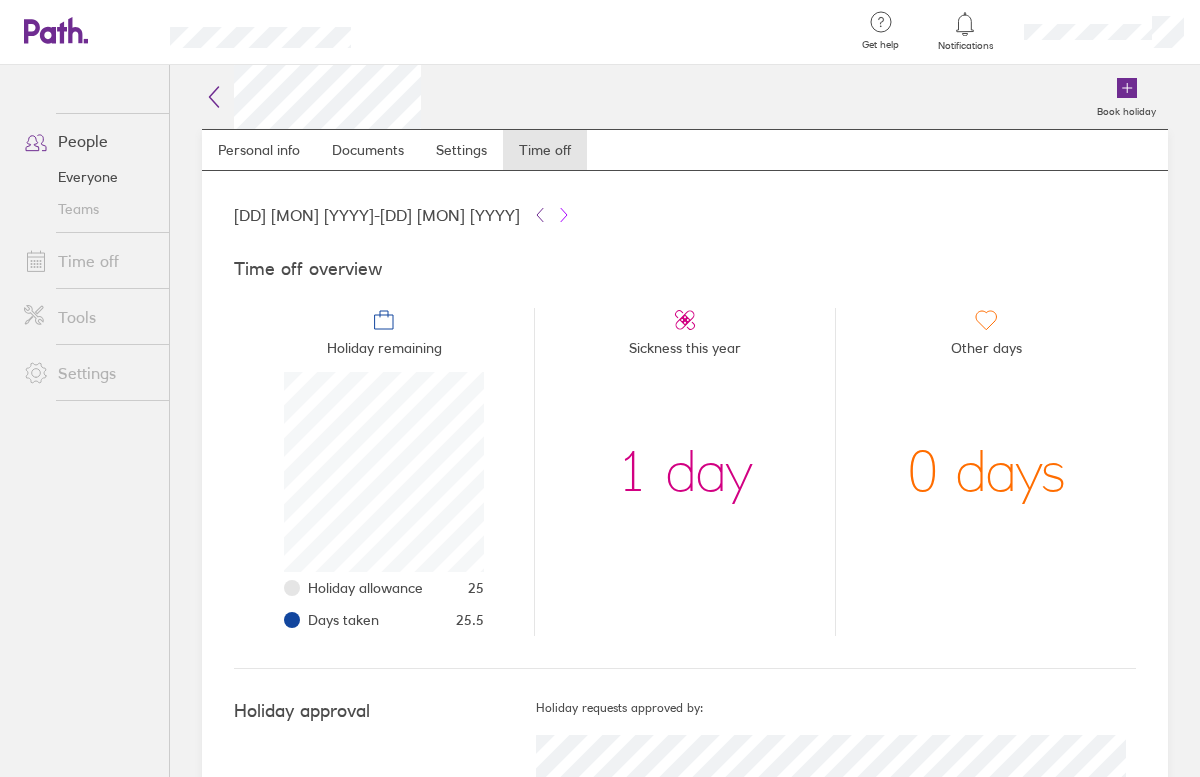 click 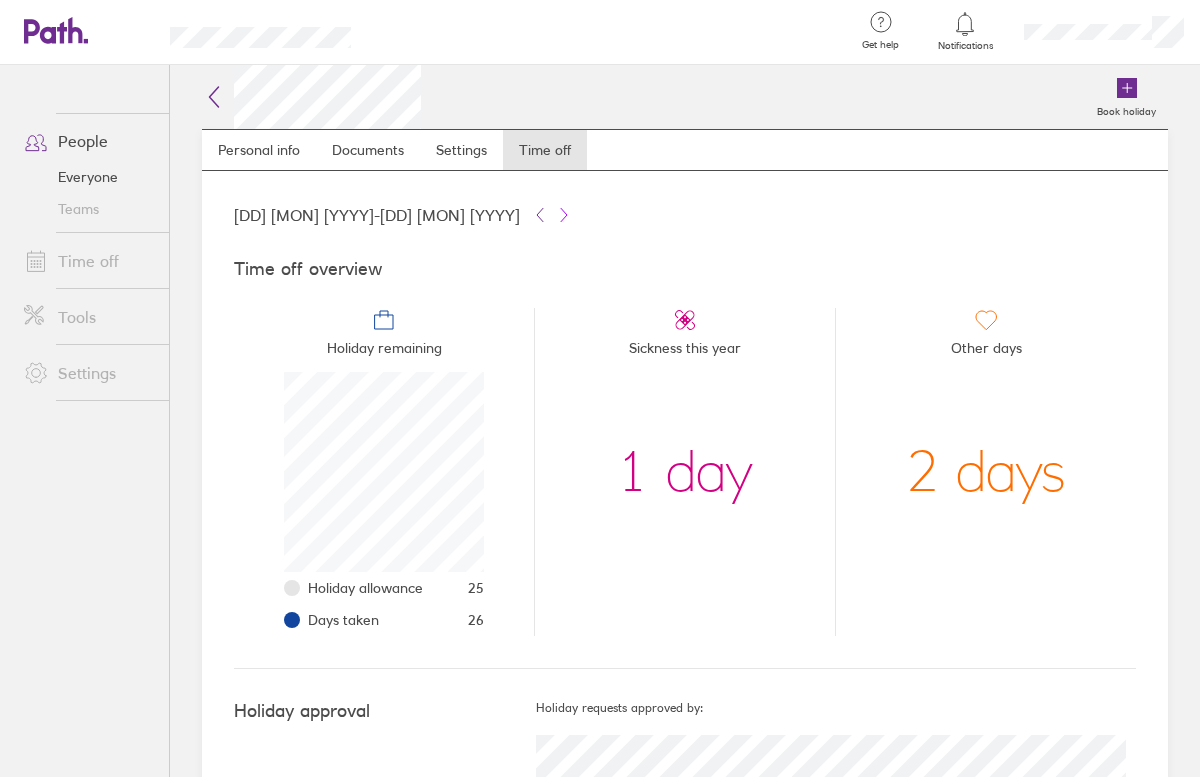 click 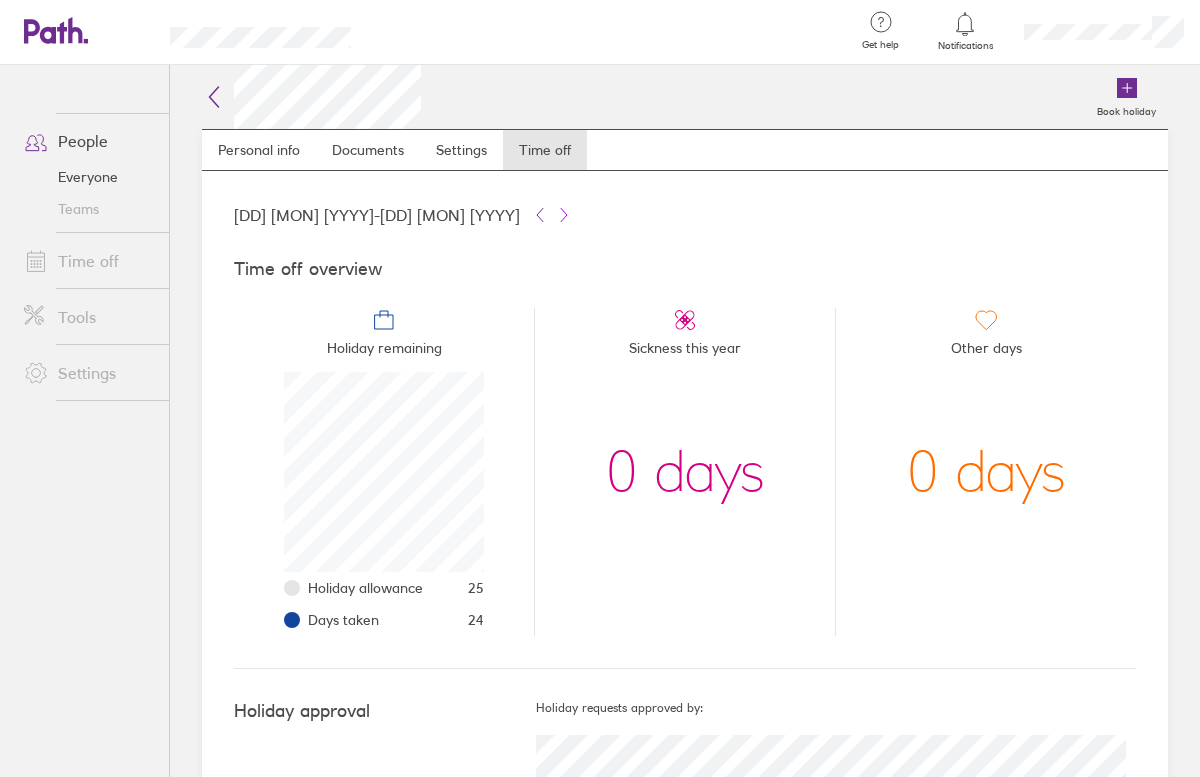 click 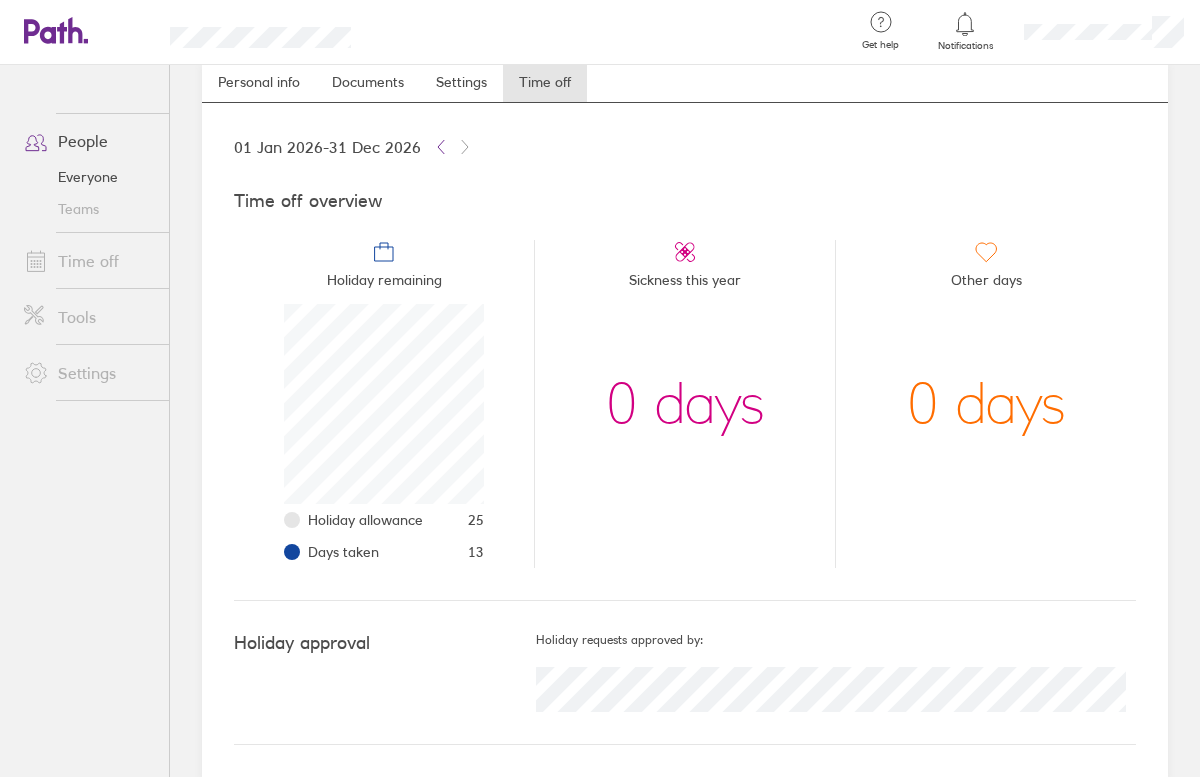 scroll, scrollTop: 0, scrollLeft: 0, axis: both 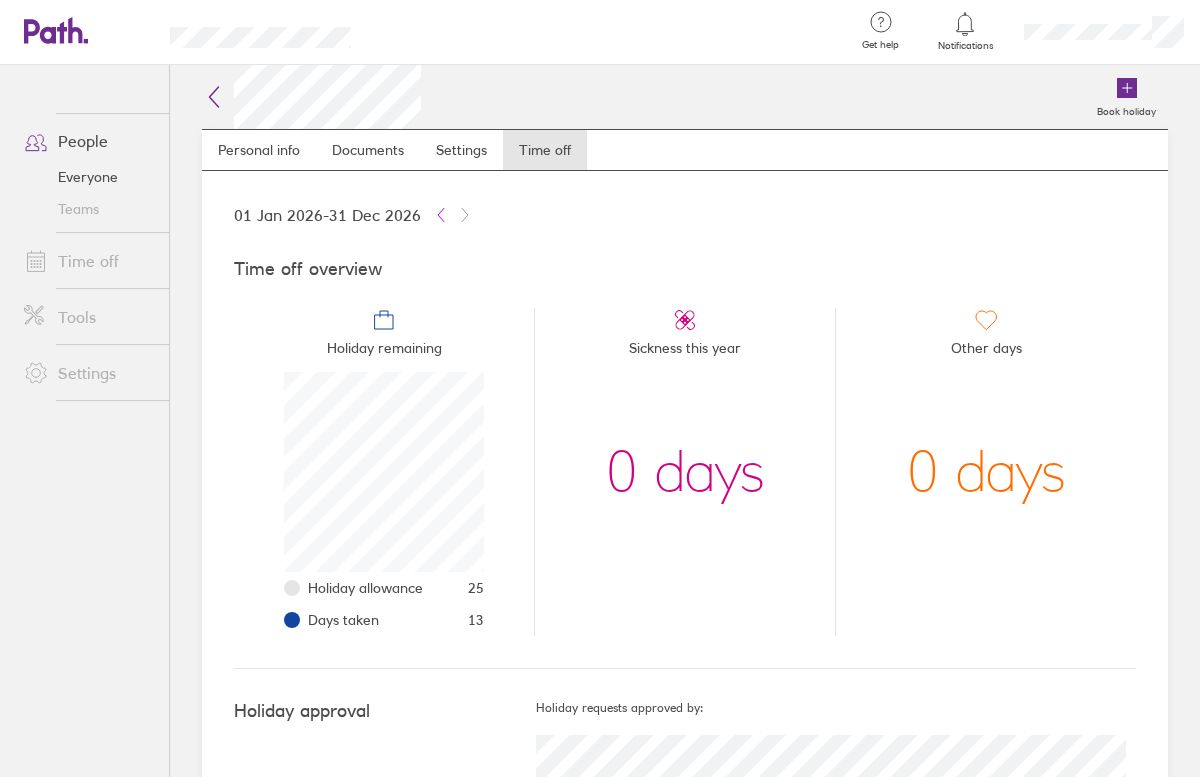 click 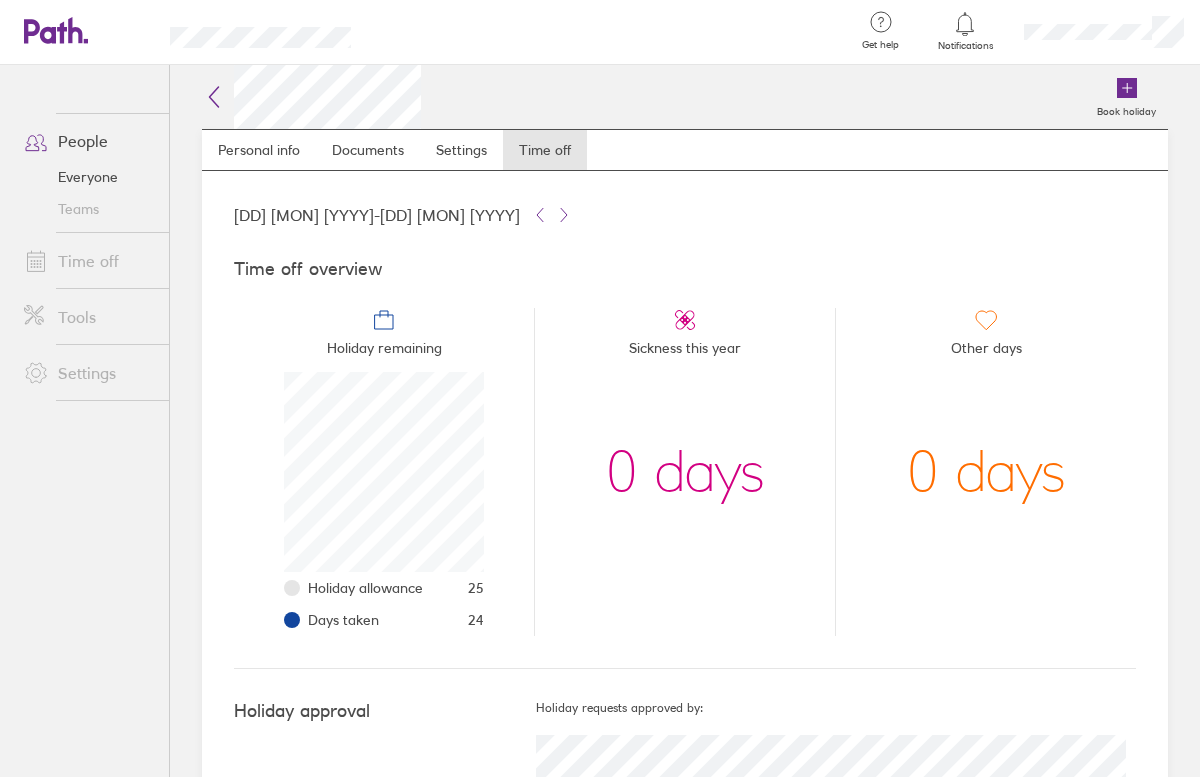 click 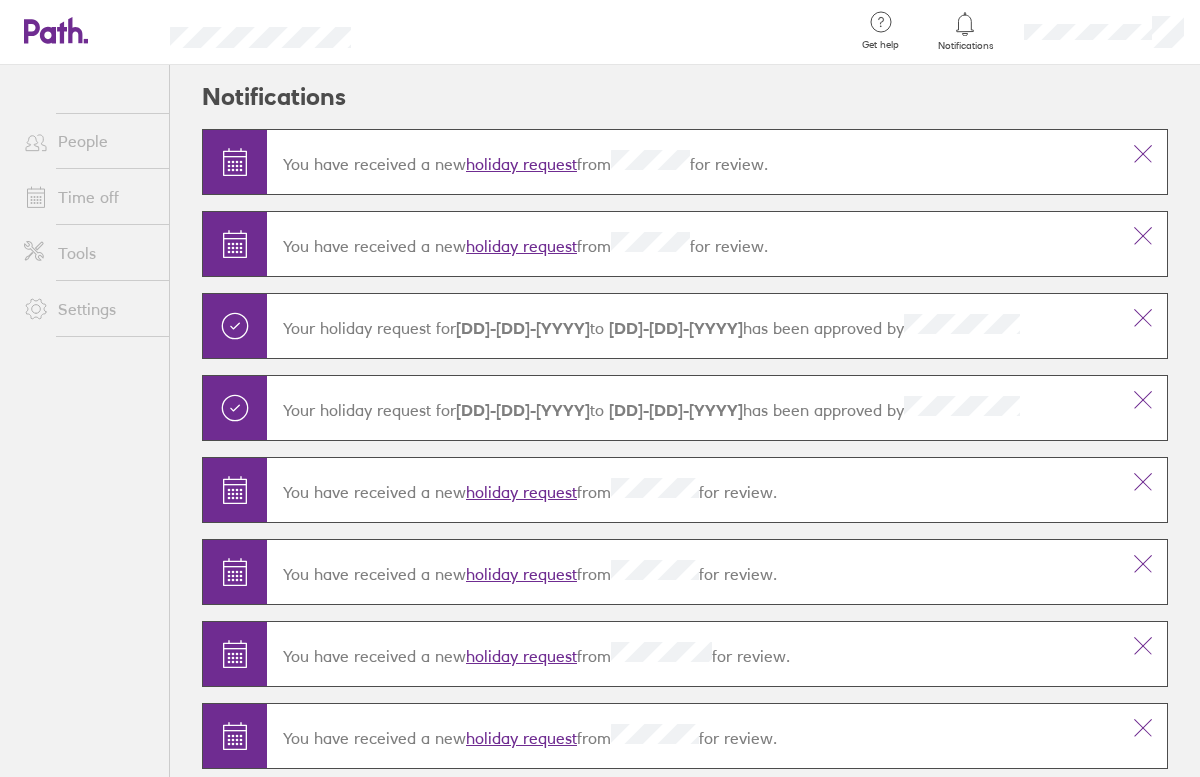click on "People" at bounding box center [88, 141] 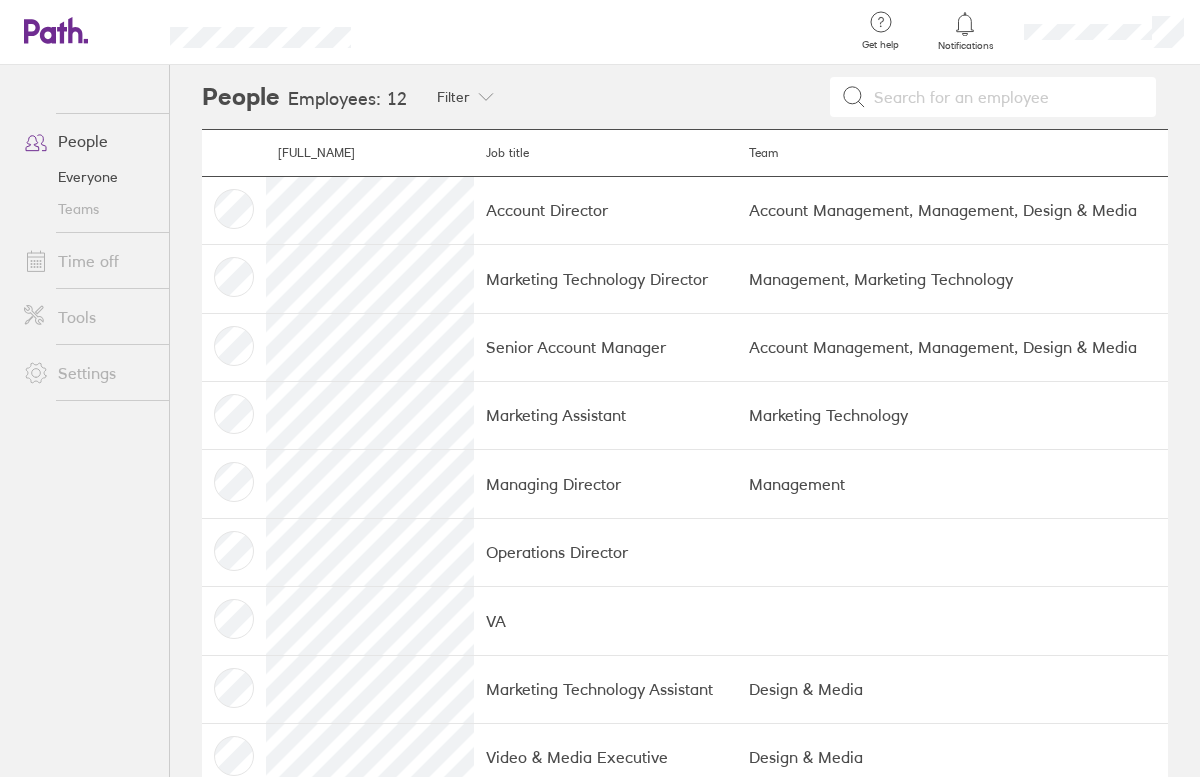 click on "Time off" at bounding box center [88, 261] 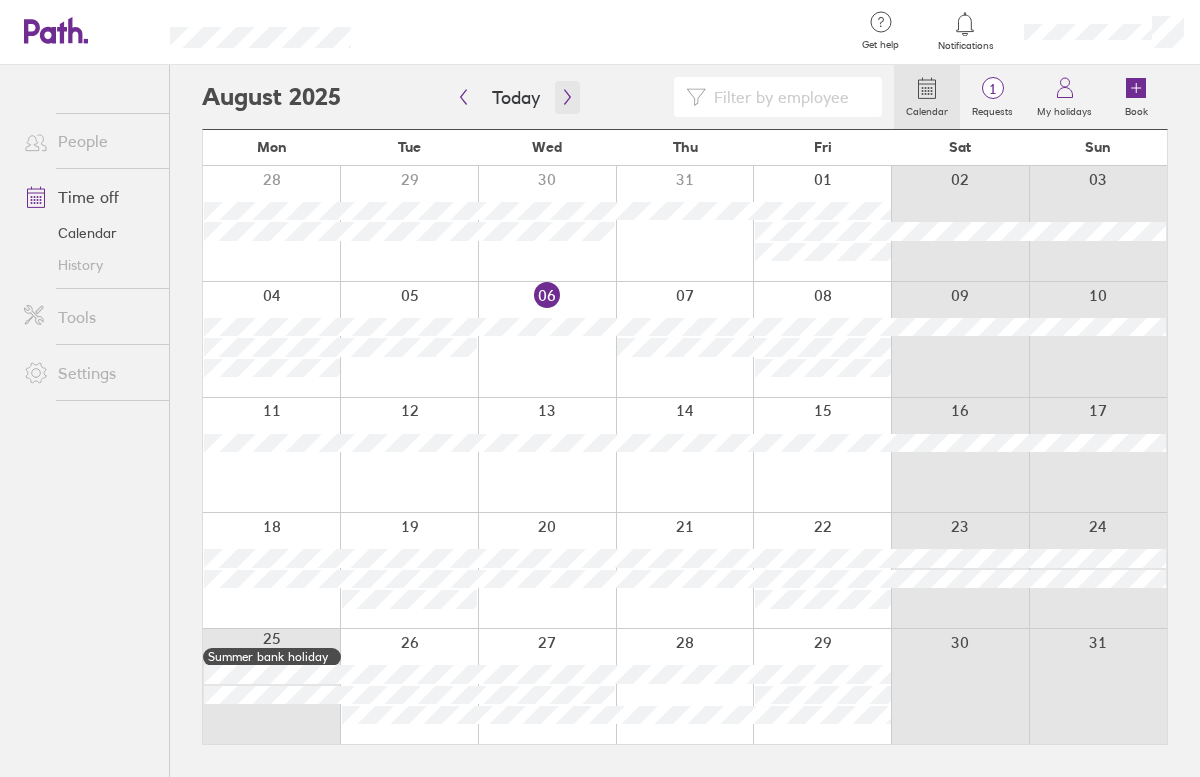click 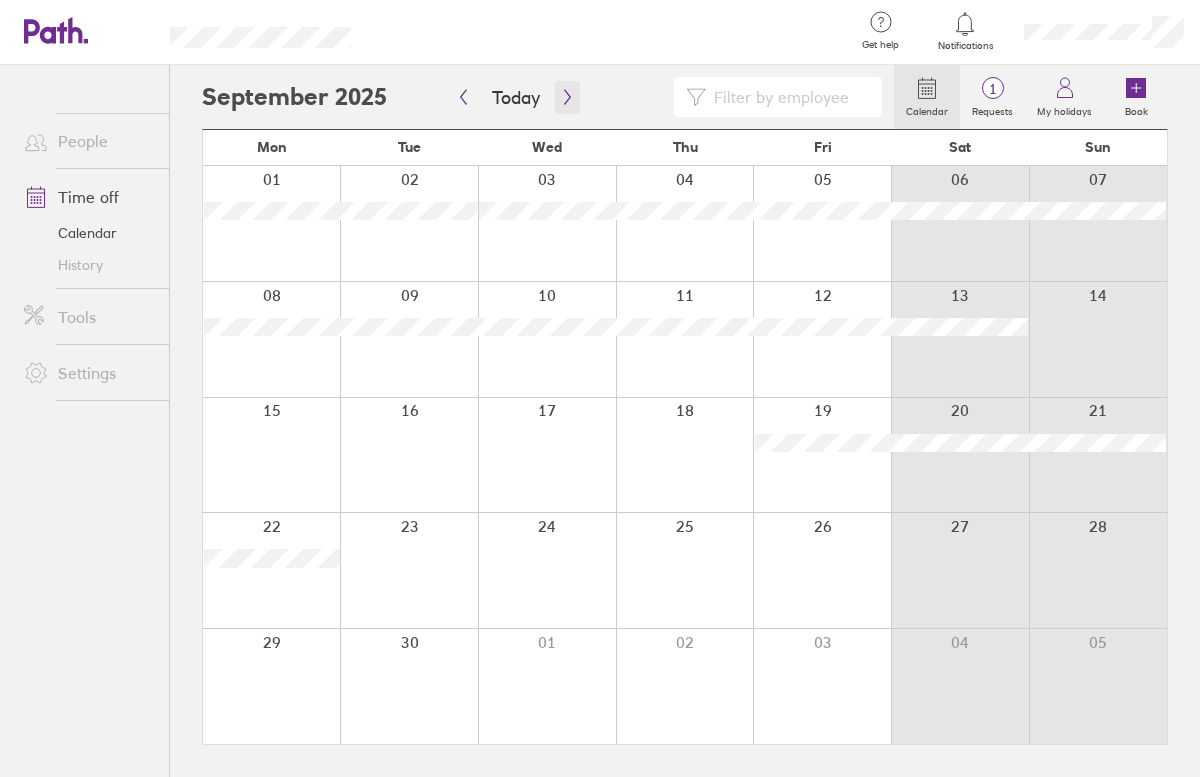 click 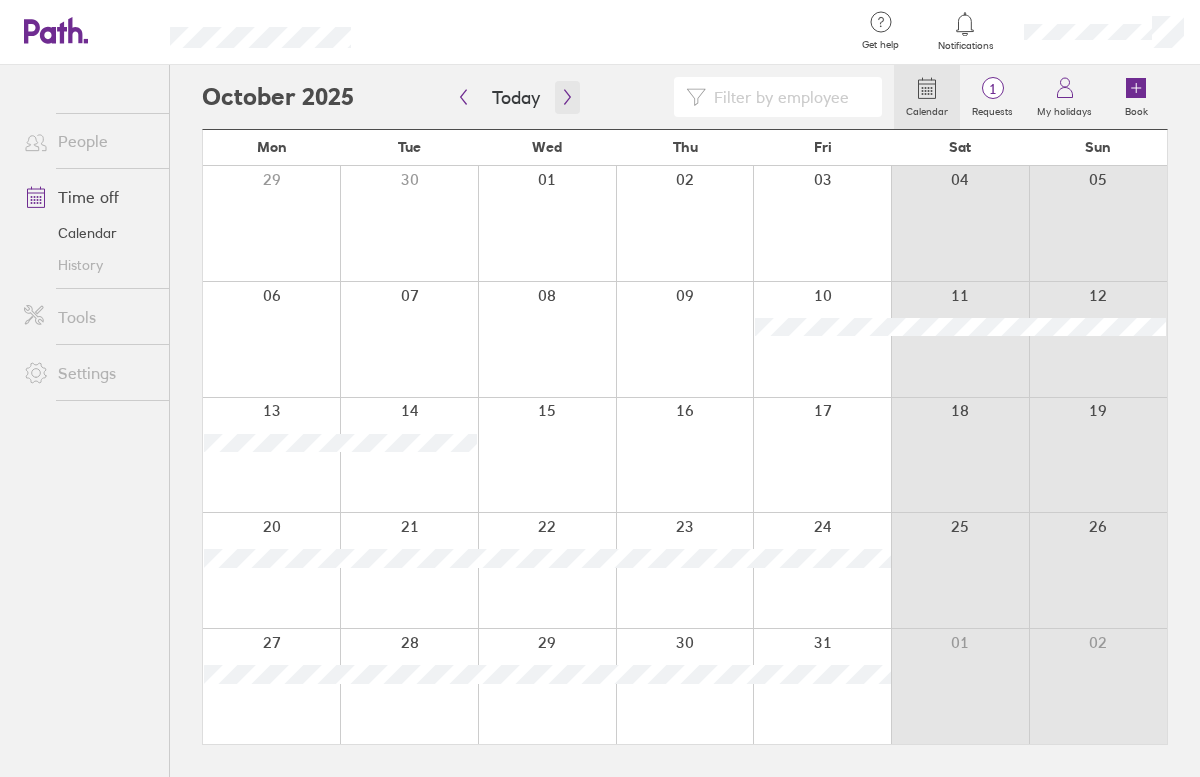 click 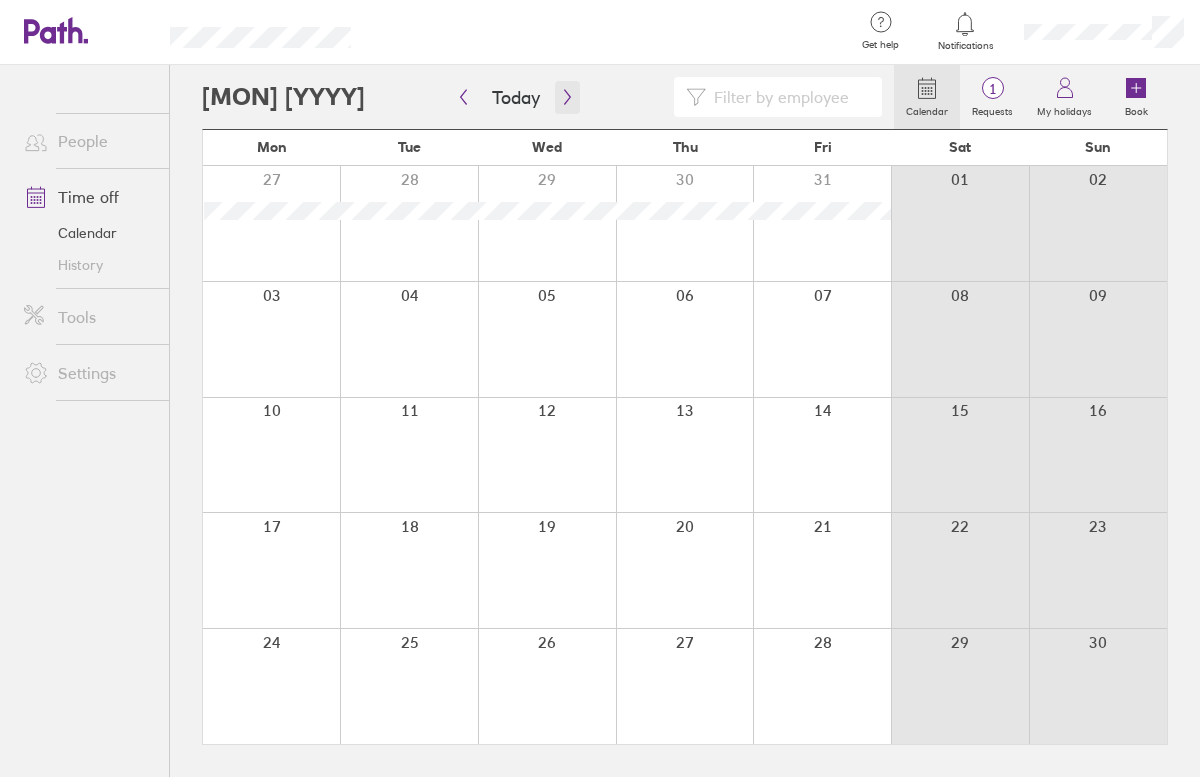 click 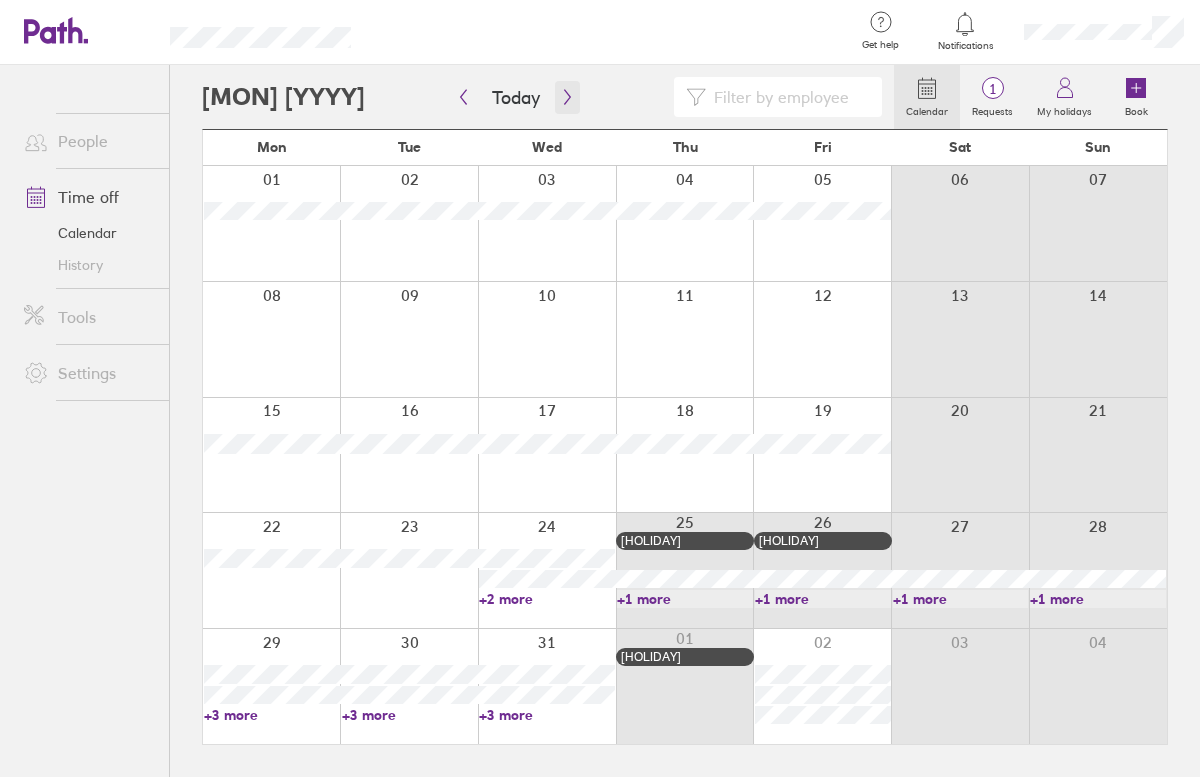 click 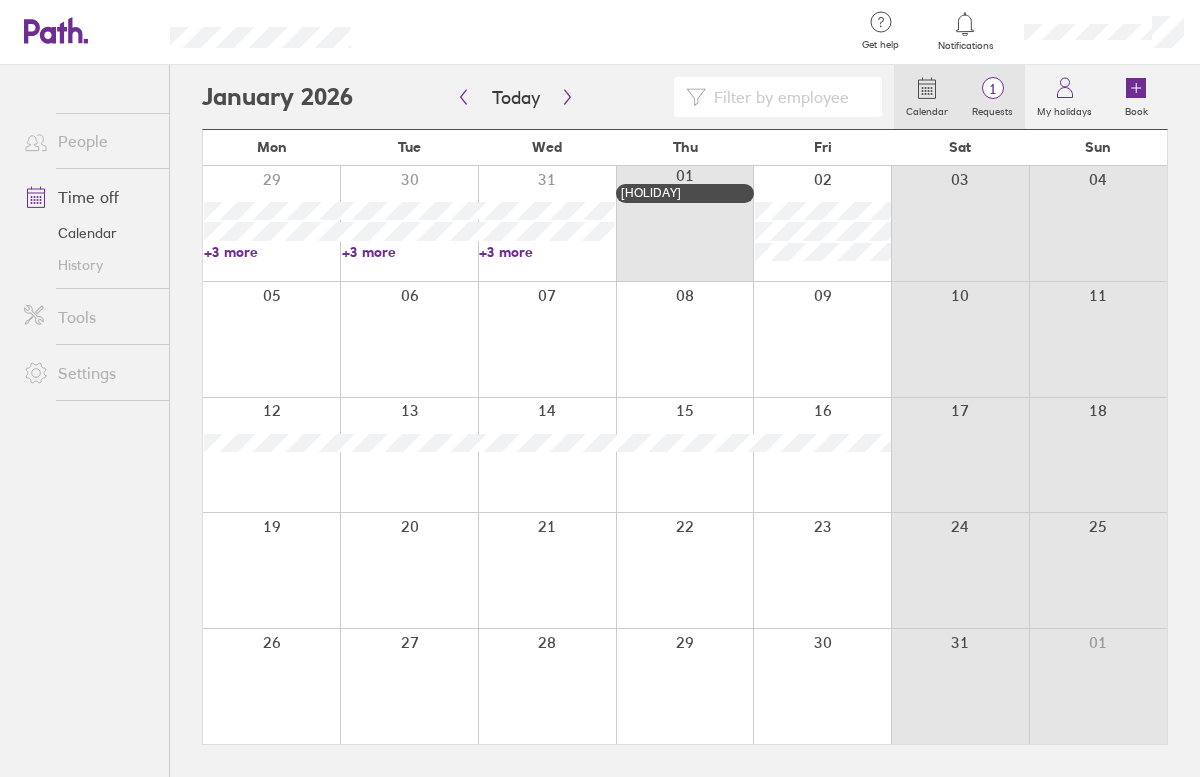 click 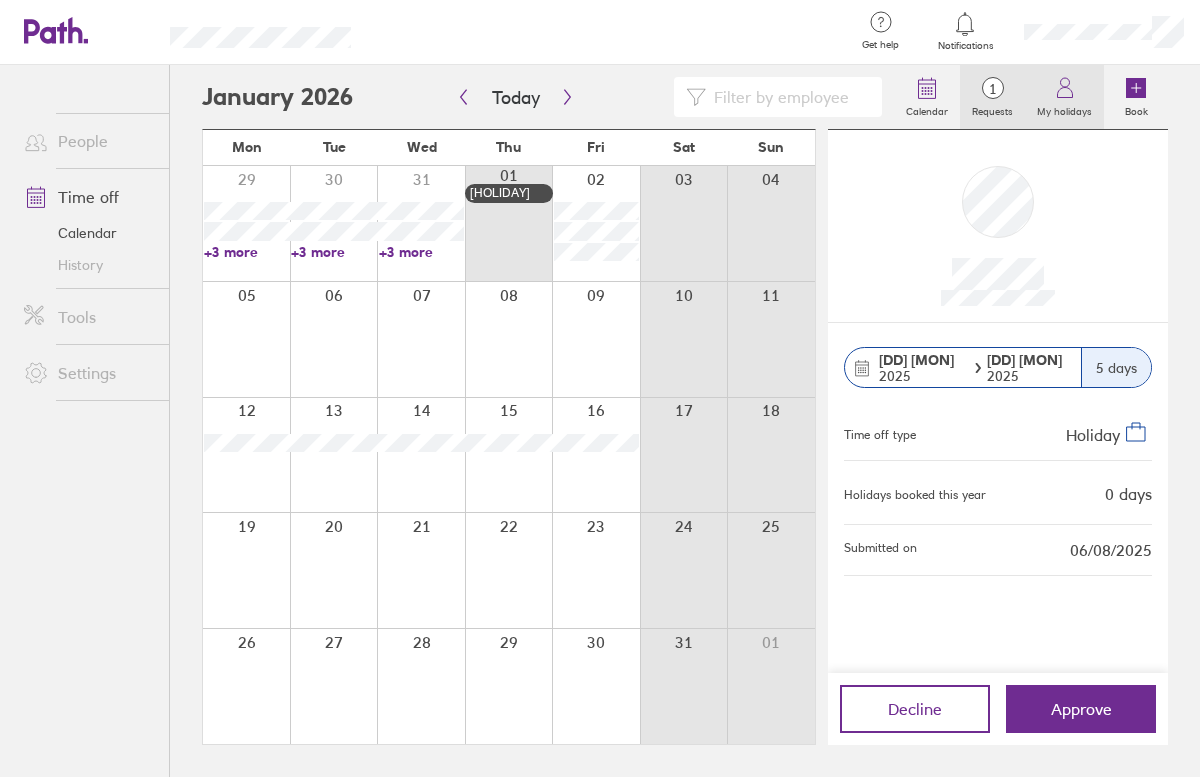 click on "My holidays" at bounding box center (1064, 109) 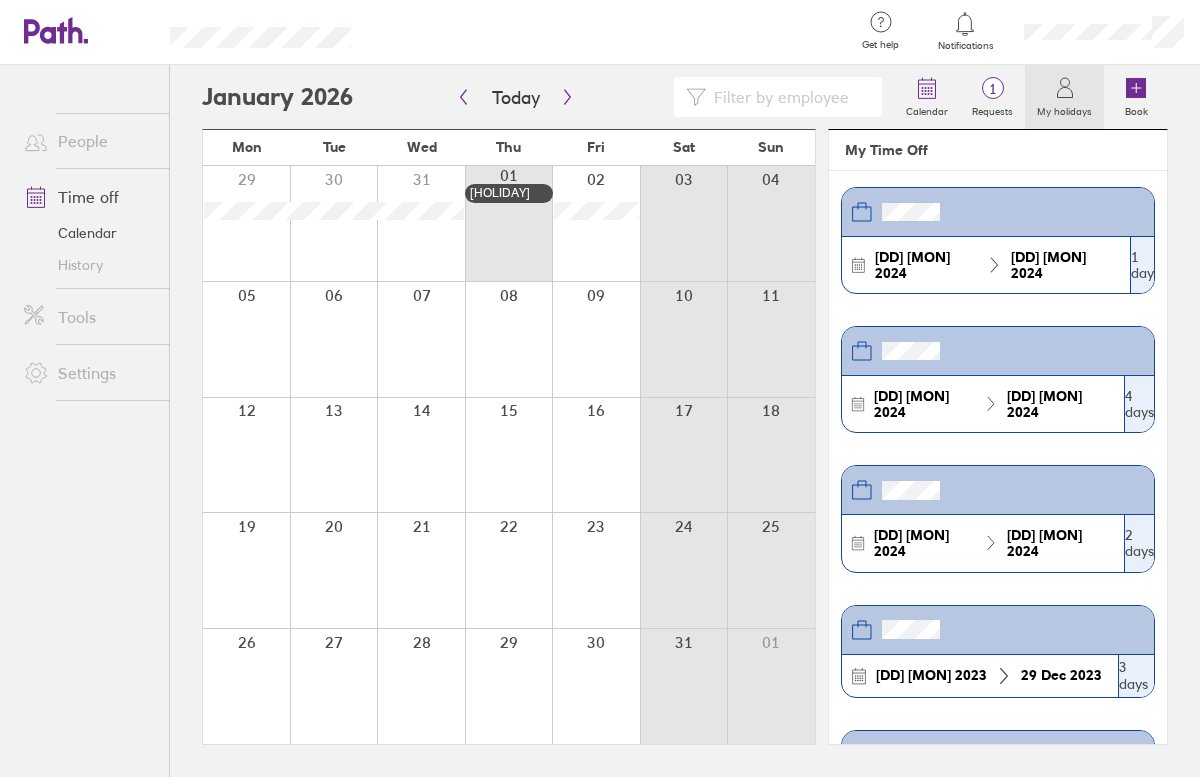 scroll, scrollTop: 2701, scrollLeft: 0, axis: vertical 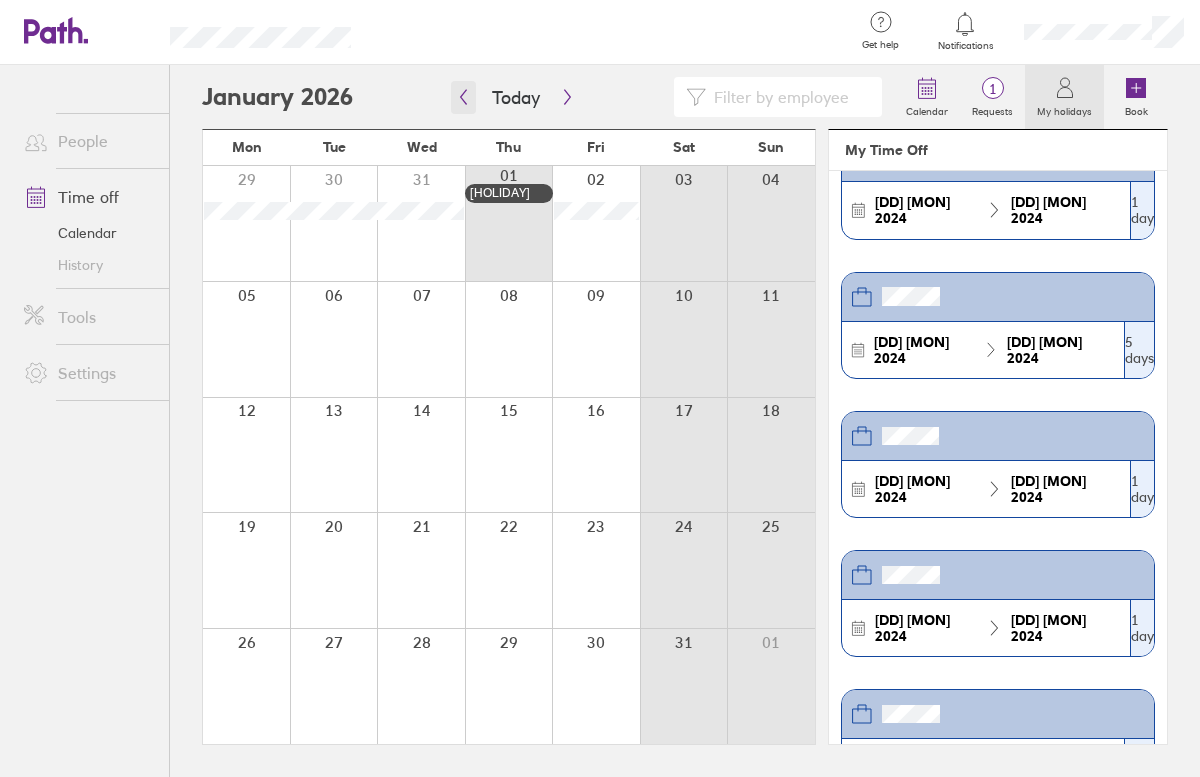 click 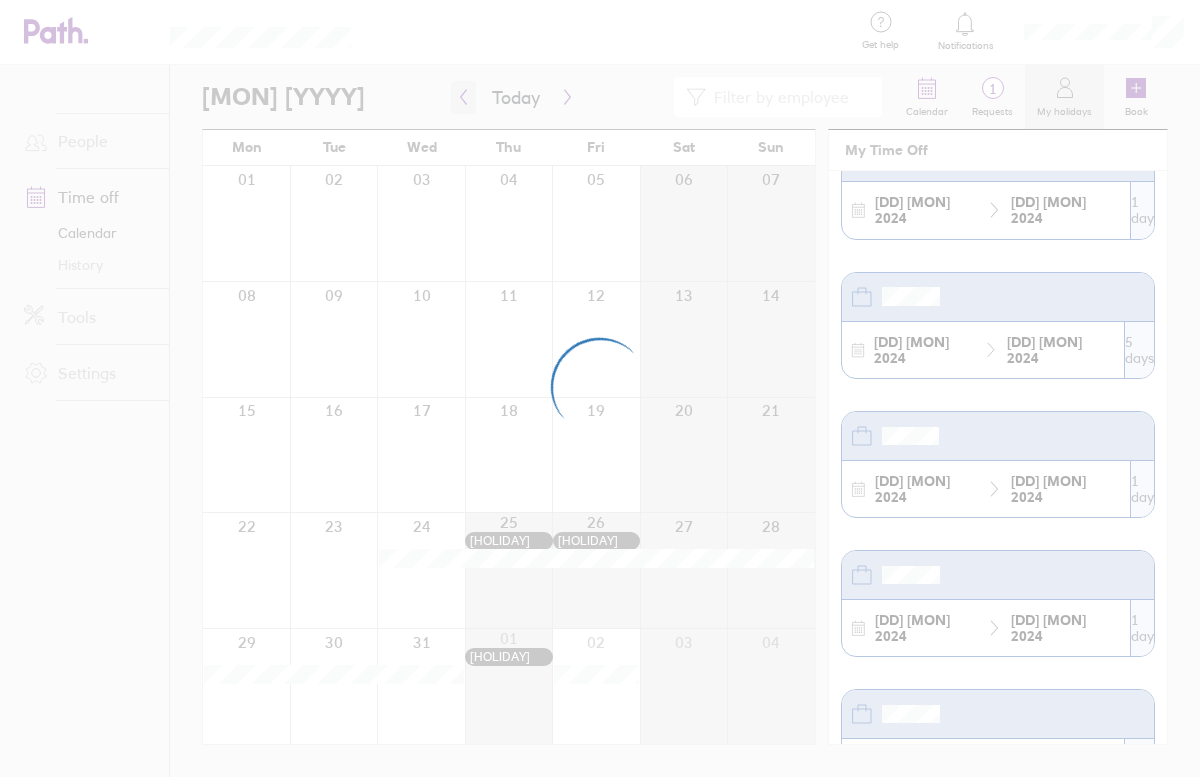 click at bounding box center (600, 388) 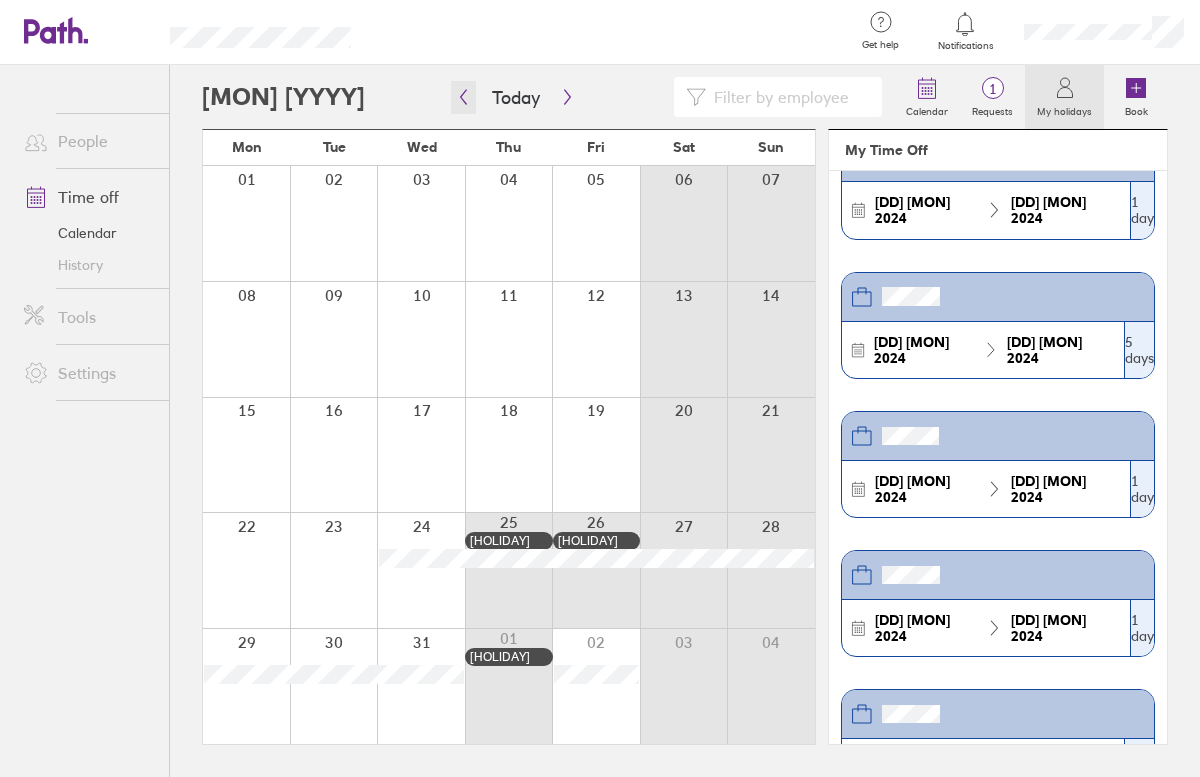 click 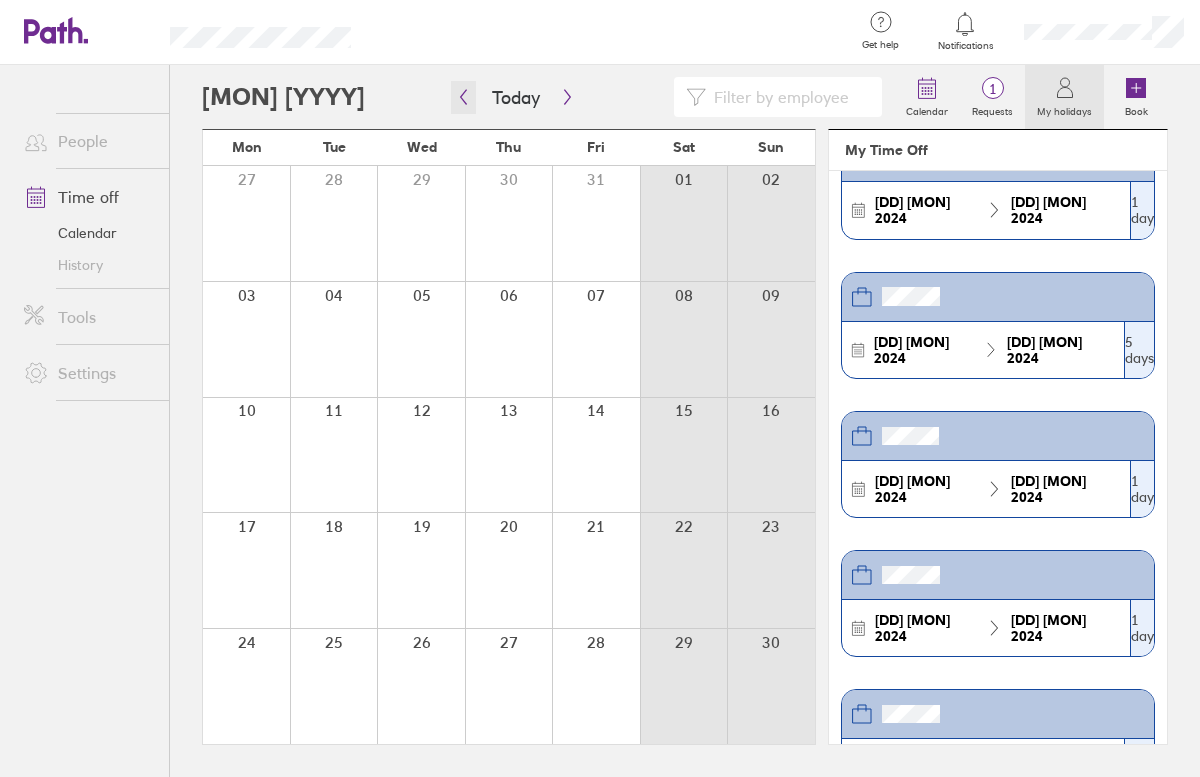 click 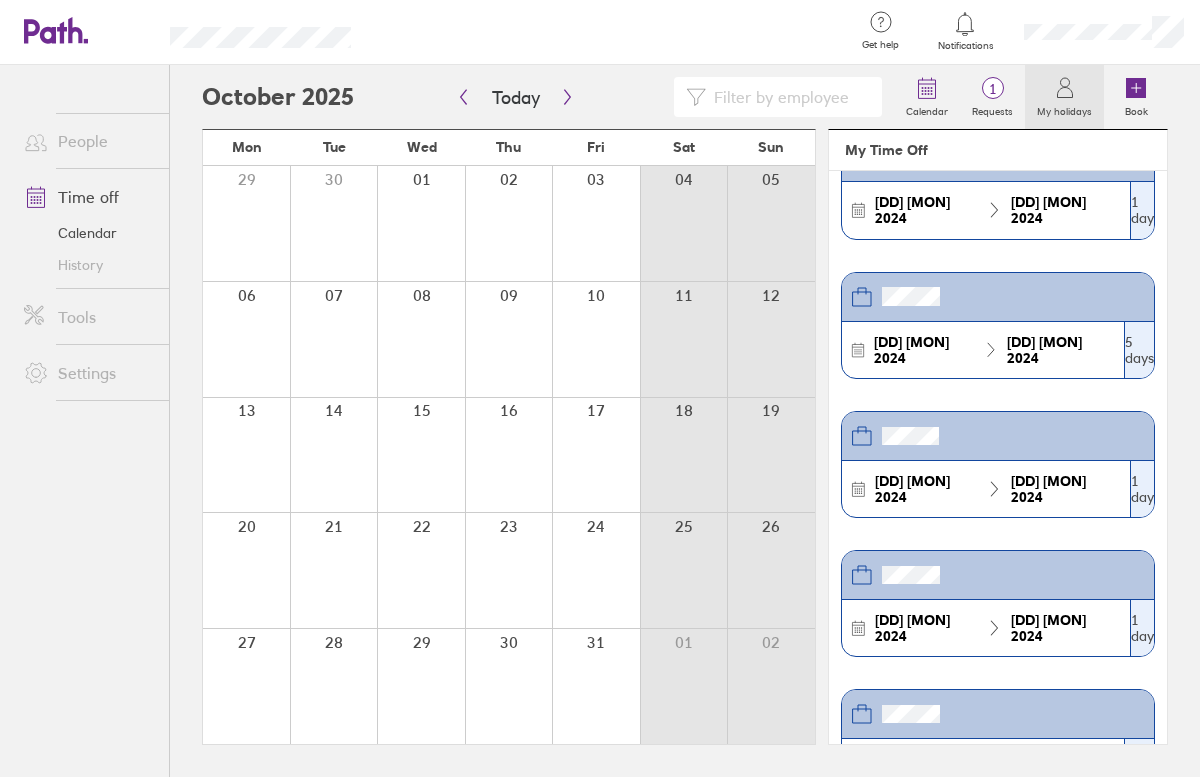click on "People" at bounding box center (88, 141) 